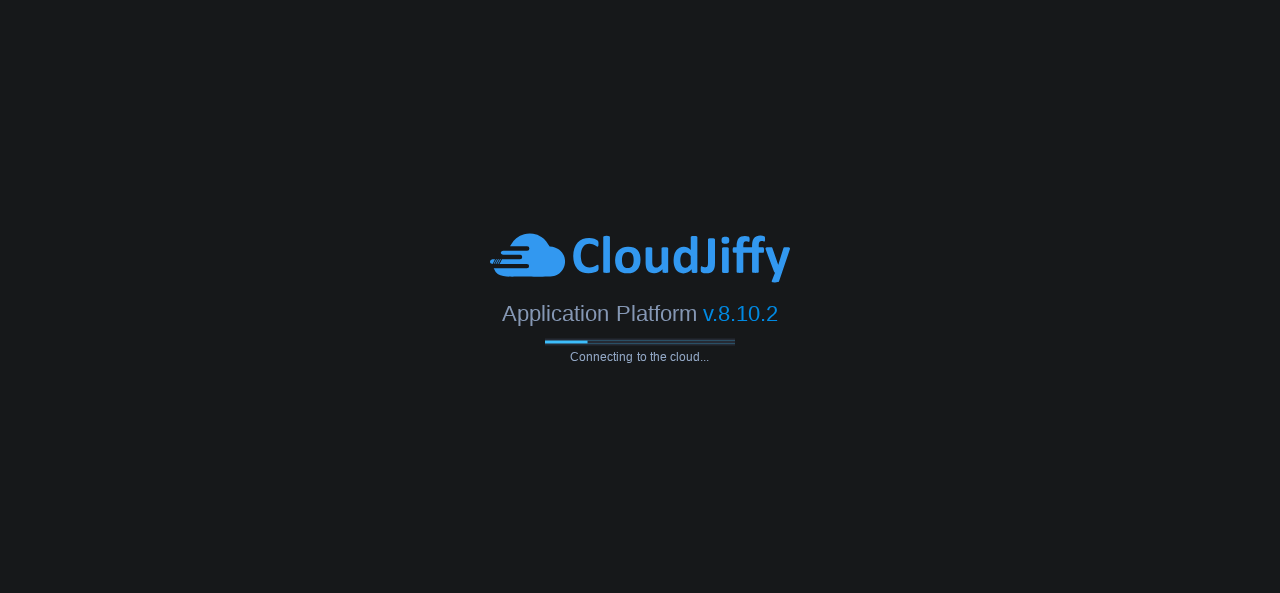 scroll, scrollTop: 0, scrollLeft: 0, axis: both 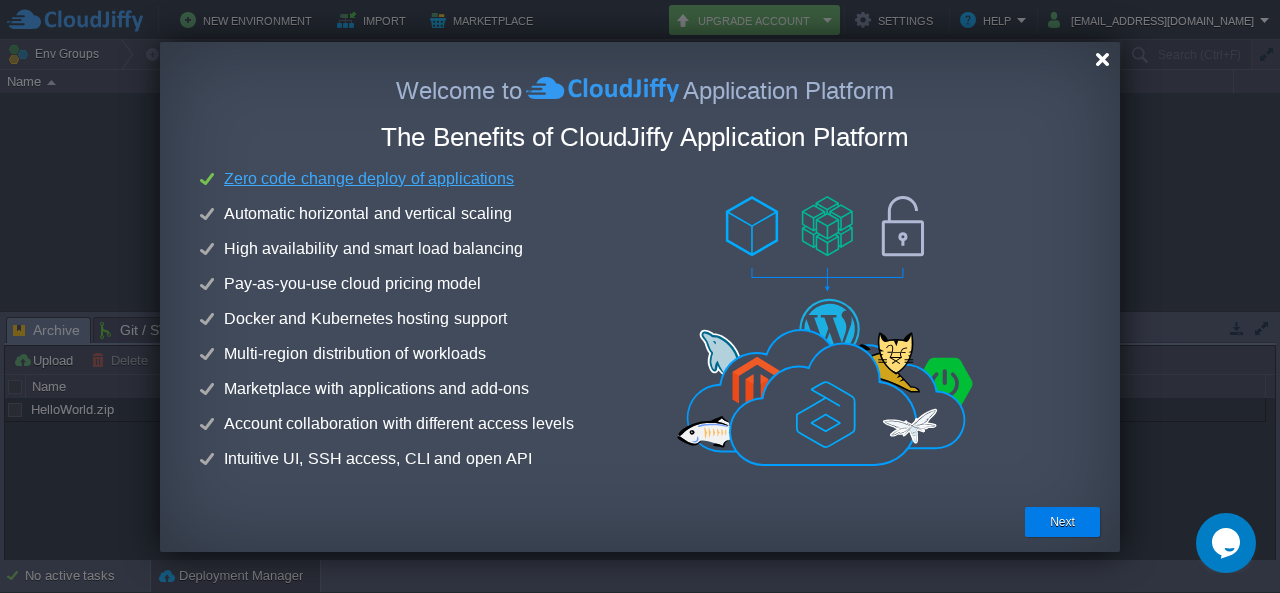 click at bounding box center (1102, 59) 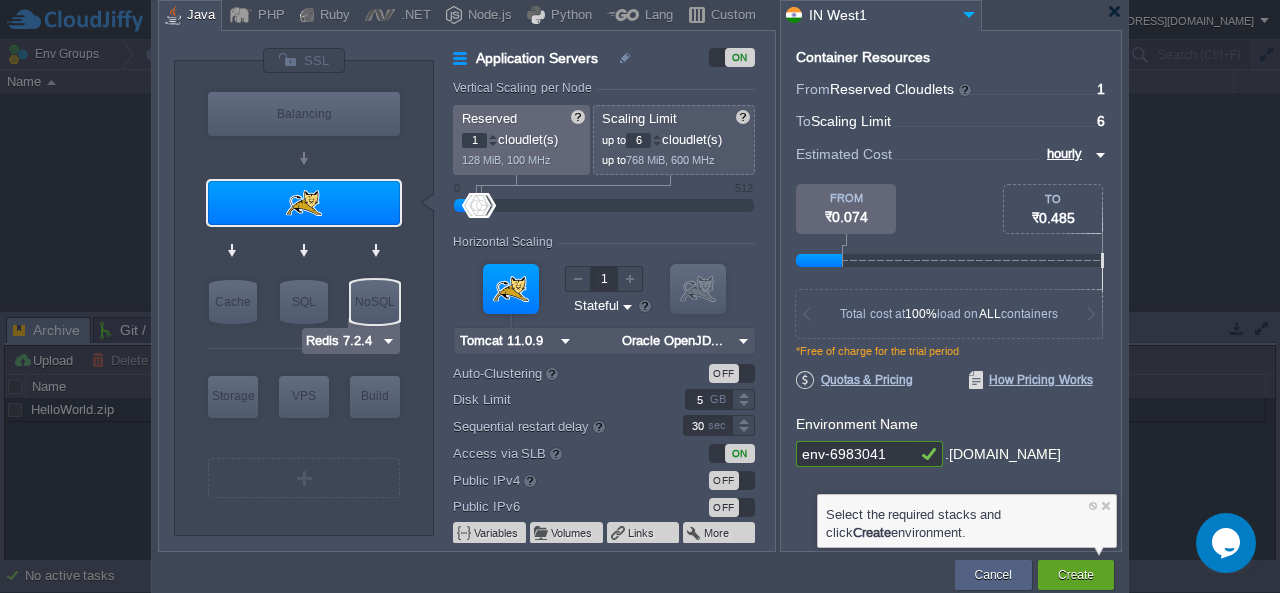 type on "Tomcat 11.0.9" 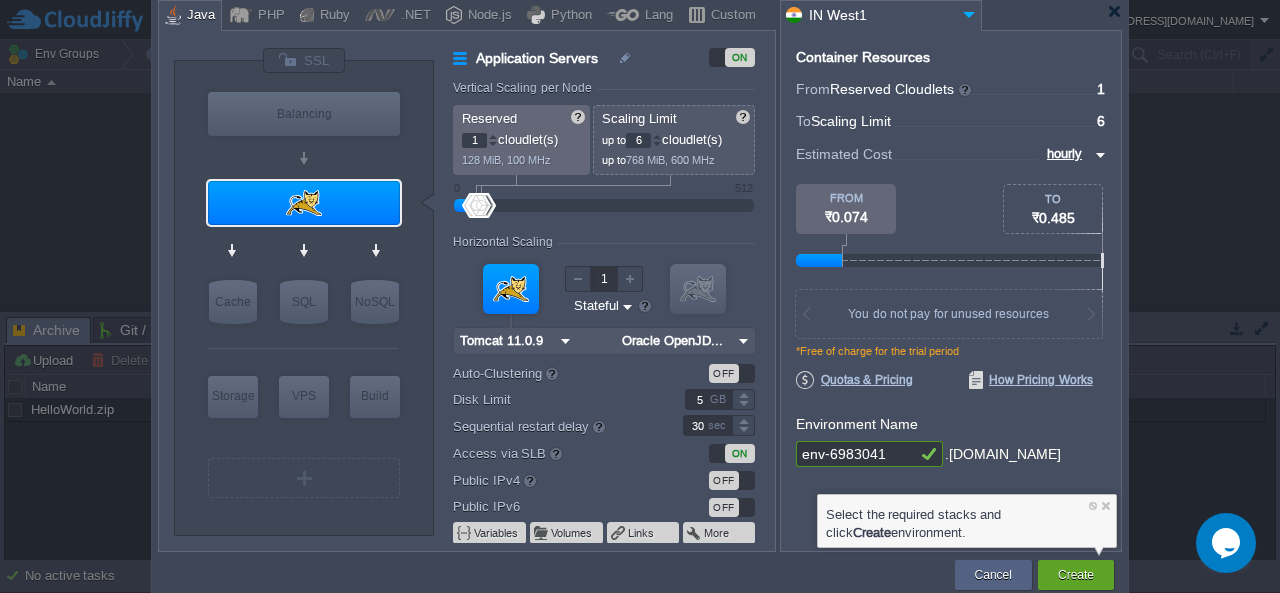 drag, startPoint x: 884, startPoint y: 451, endPoint x: 772, endPoint y: 451, distance: 112 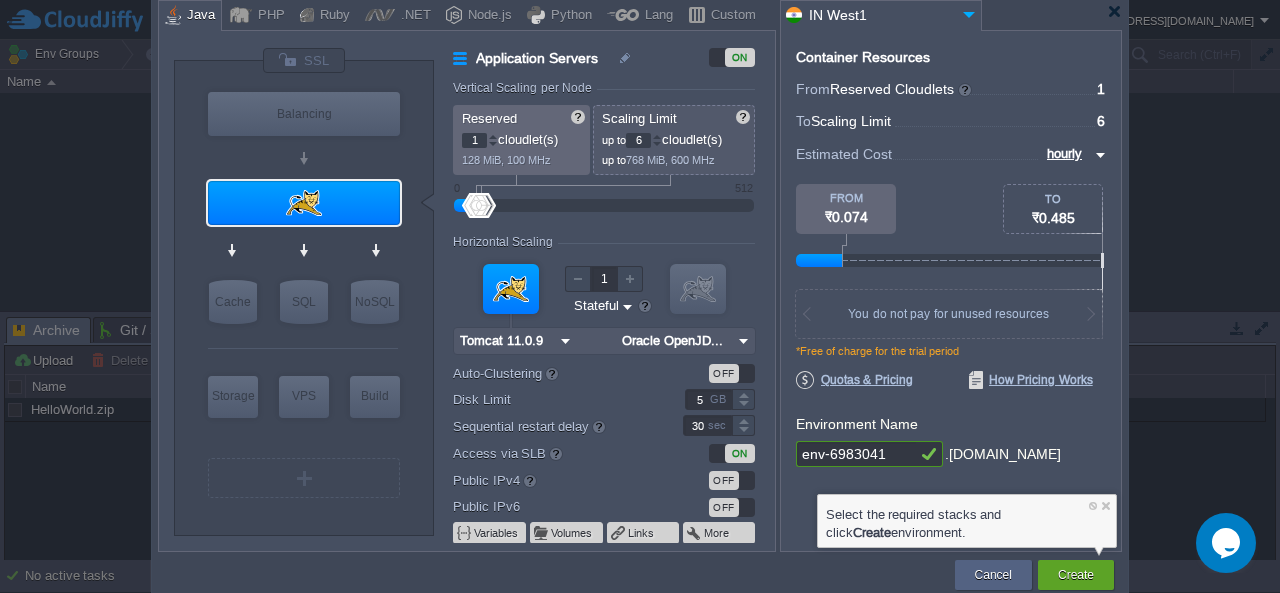 click on "VM     Balancing                    VM     Application Servers                    VM     Cache                    VM     SQL                    VM     NoSQL                    VM     Storage                    VM     VPS                    VM     Build                    VM         Tomcat 11.0.9           SSL       Application Servers ON Vertical Scaling per Node Reserved 1  cloudlet(s)   128 MiB, 100 MHz Scaling Limit up to  6  cloudlet(s)   up to  768 MiB, 600 MHz 0 512 Resources Reserved   RAM   vCPU   Horizontal Scaling 1             VM             VM   Tomcat 11.0.9 null Oracle OpenJD...            Stateless            Stateful   Auto-Clustering beta   OFF Disk Limit 5 GB Sequential restart delay   30 sec High-Availability OFF Access via SLB   ON Public IPv4   OFF Public IPv6 OFF   Variables   Volumes   Links   More Container Resources From  Reserved Cloudlets   ... = 1 not added To  Scaling Limit ... = 6 not added   VM Resources ... = not added" at bounding box center [640, 291] 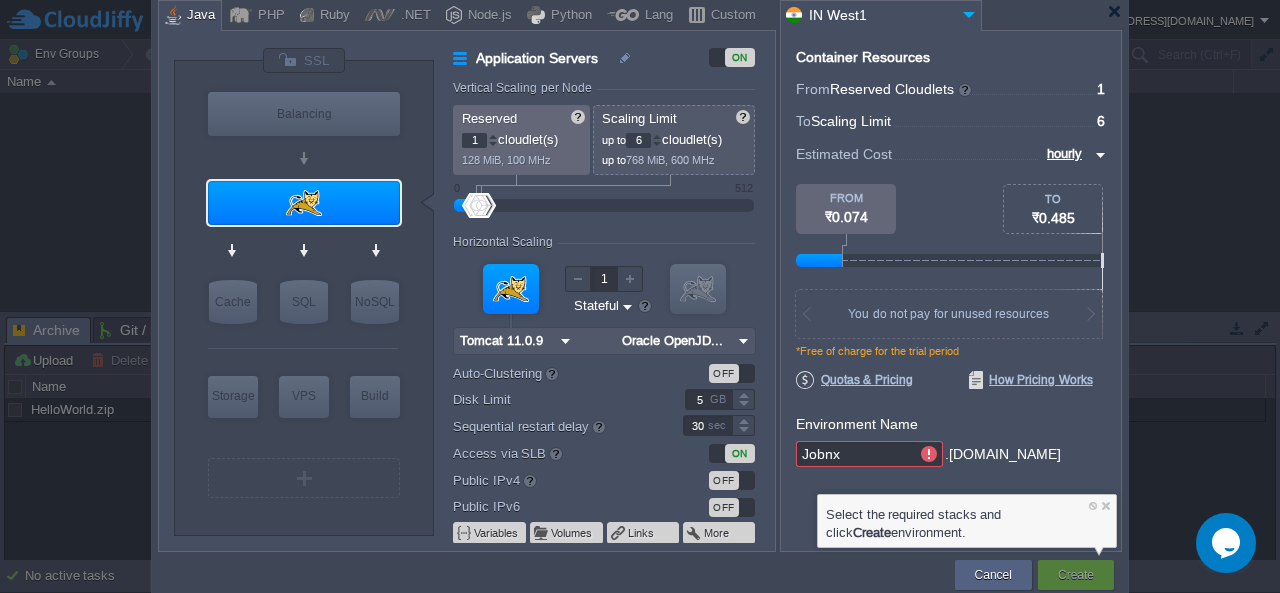 type on "Jobnxt" 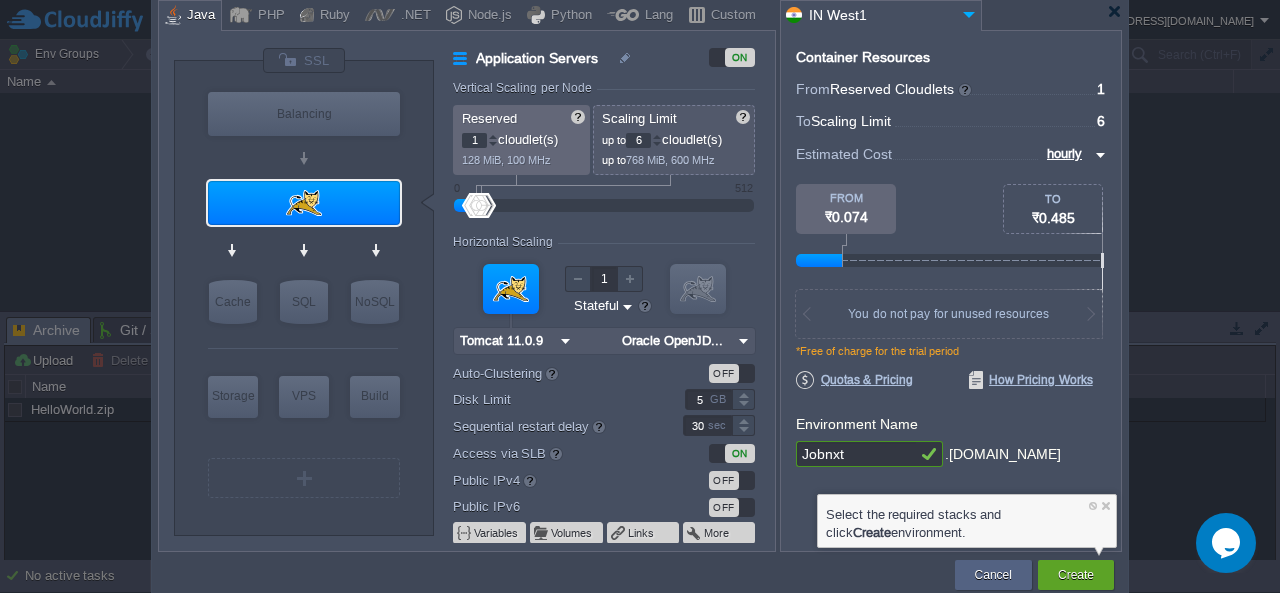type on "Tomcat 11.0.9" 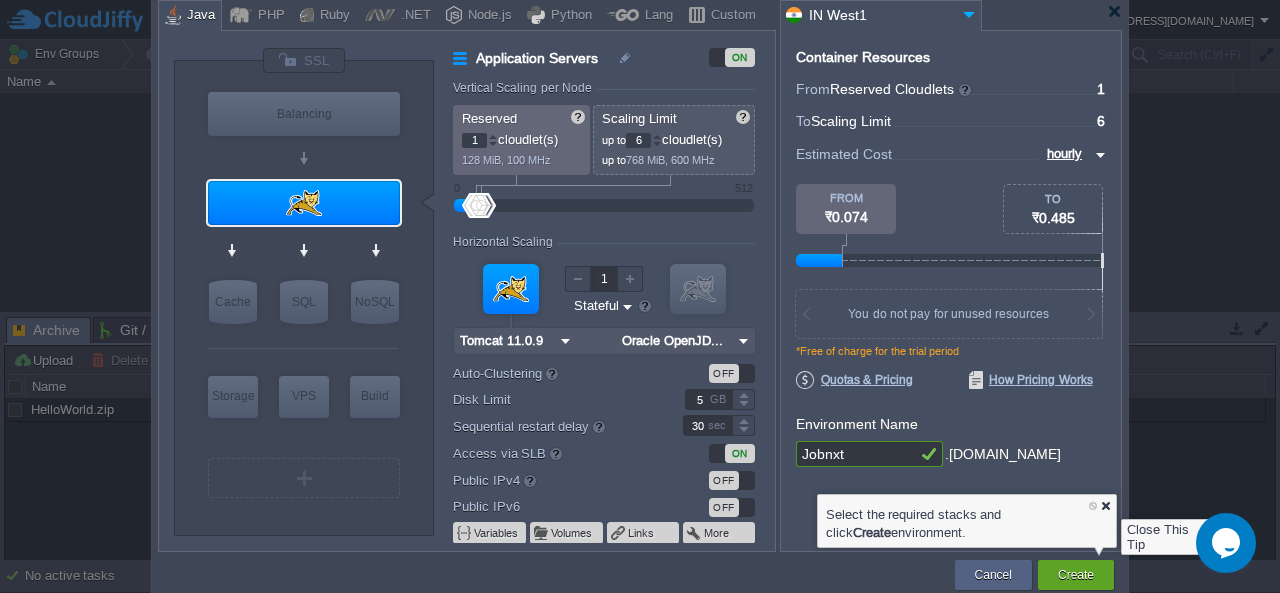 click at bounding box center (1105, 505) 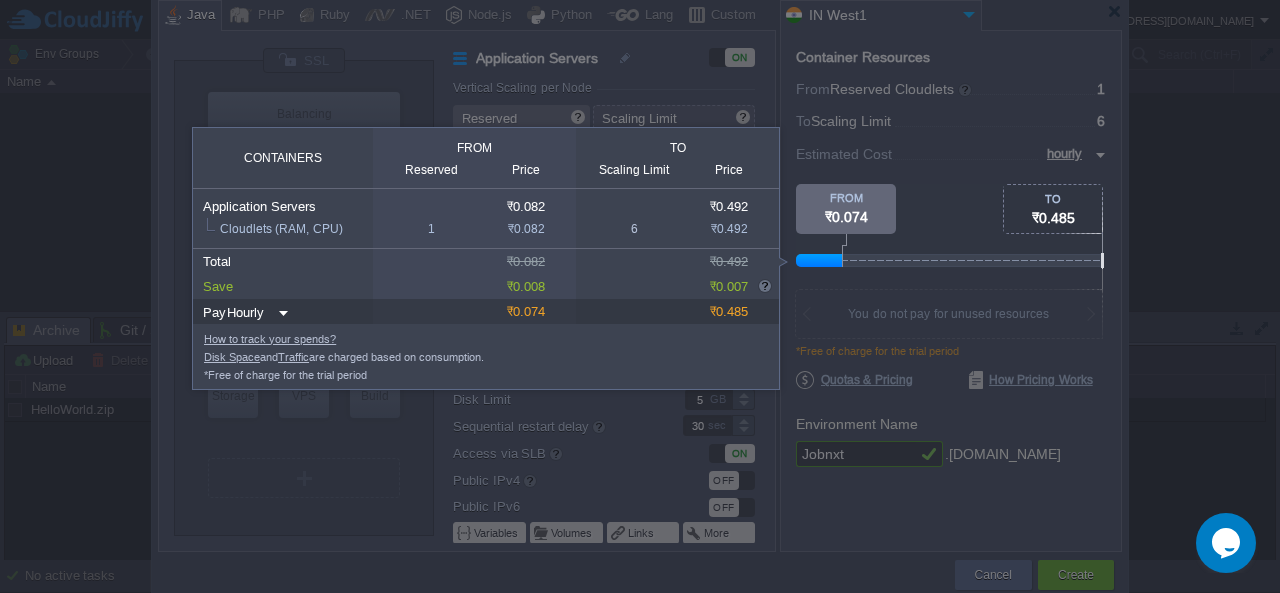 drag, startPoint x: 822, startPoint y: 255, endPoint x: 787, endPoint y: 254, distance: 35.014282 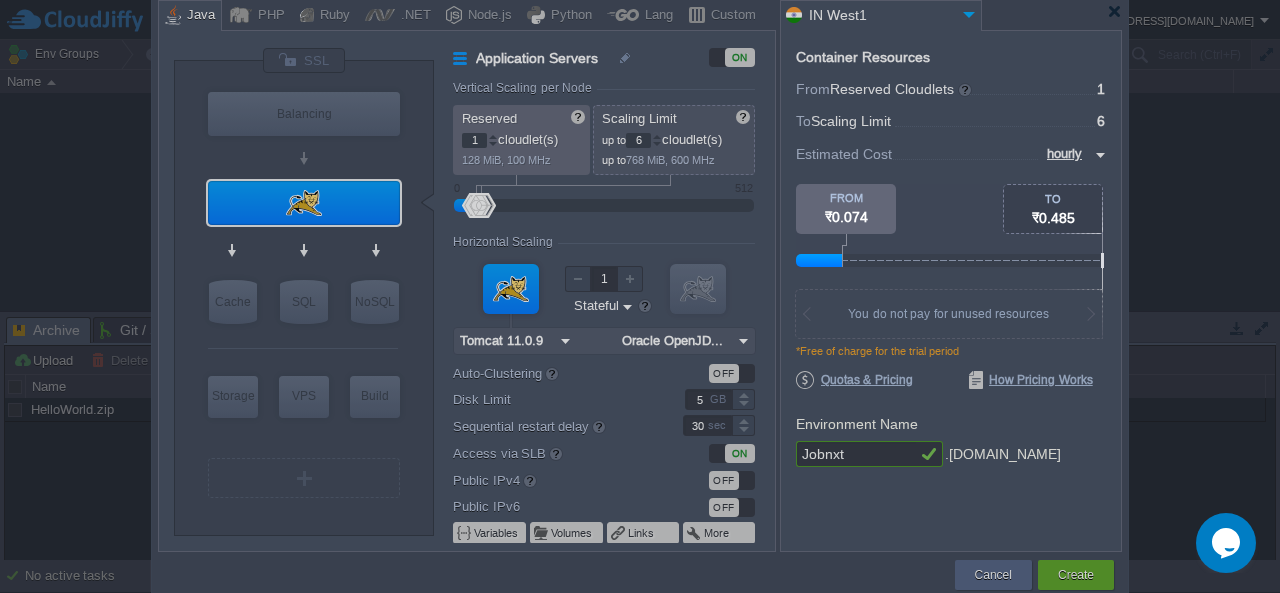 click on "Estimated Cost hourly" at bounding box center [951, 154] 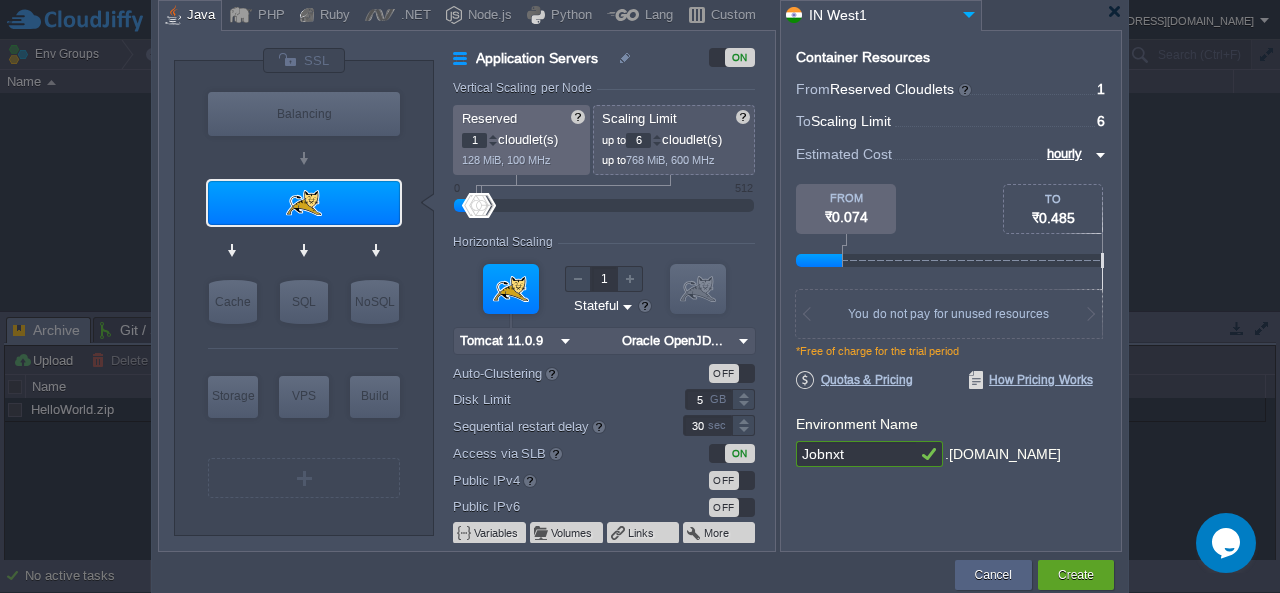 click on "Jobnxt" at bounding box center [856, 454] 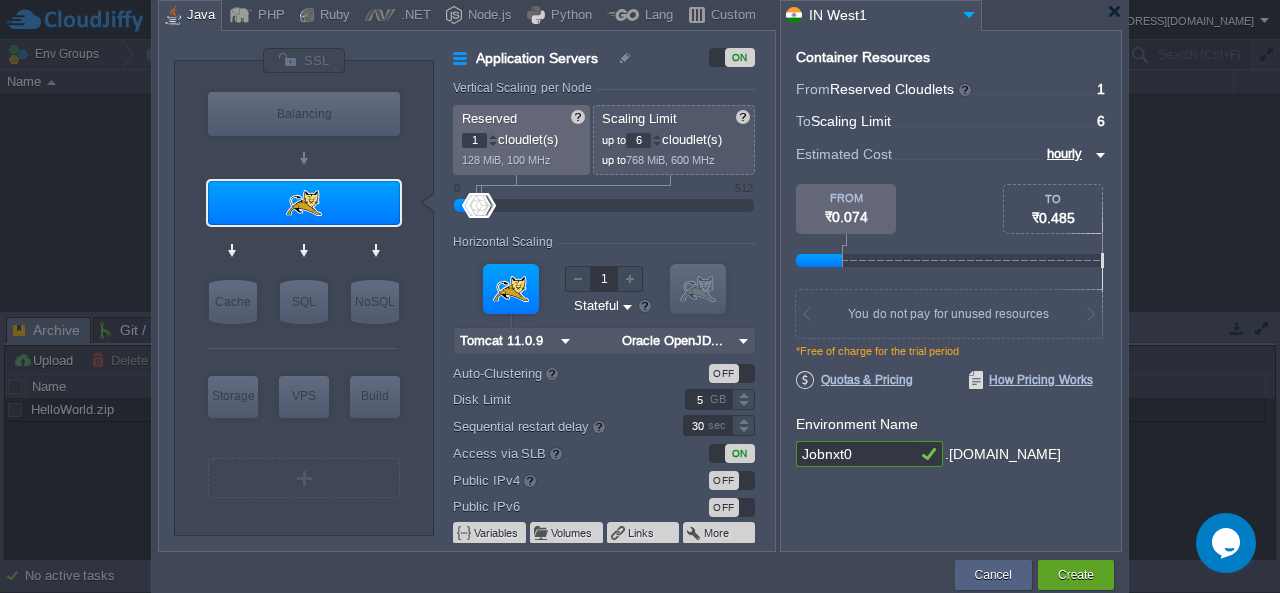 type on "Jobnxt01" 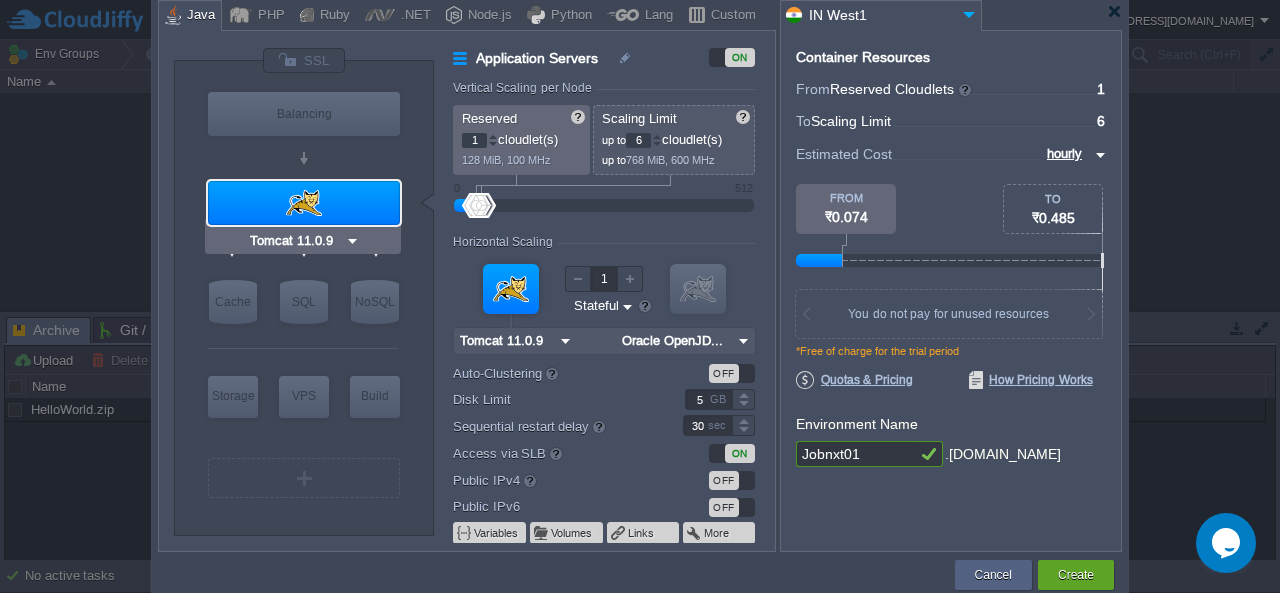 type on "NGINX 1.28.0" 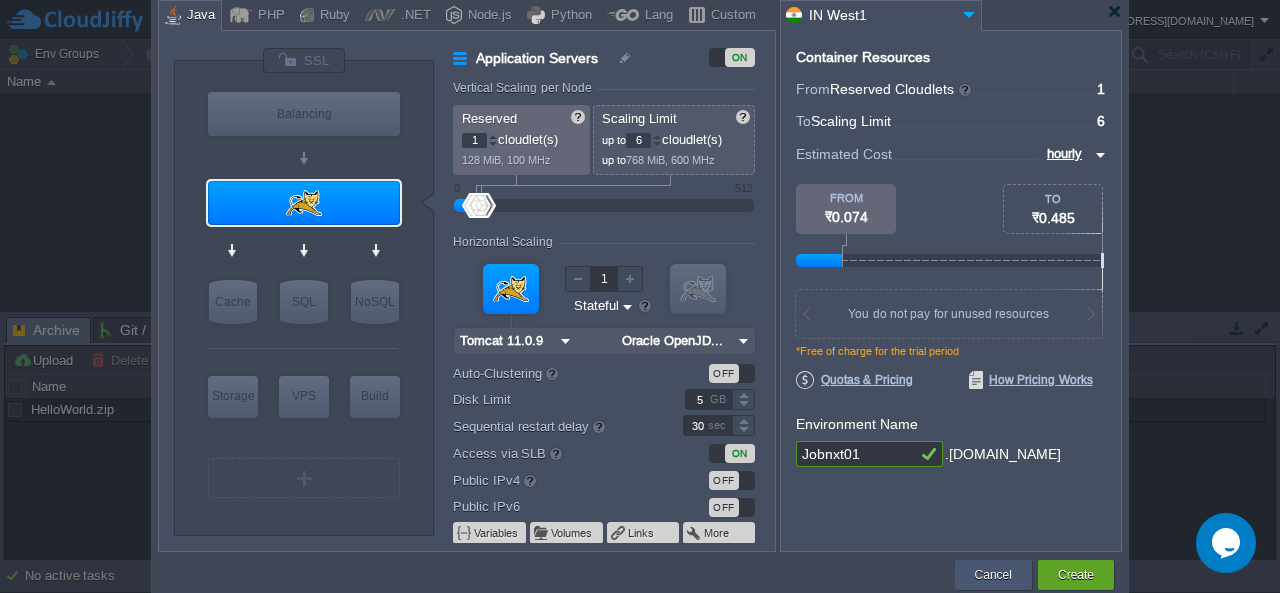 type on "Jobnxt01" 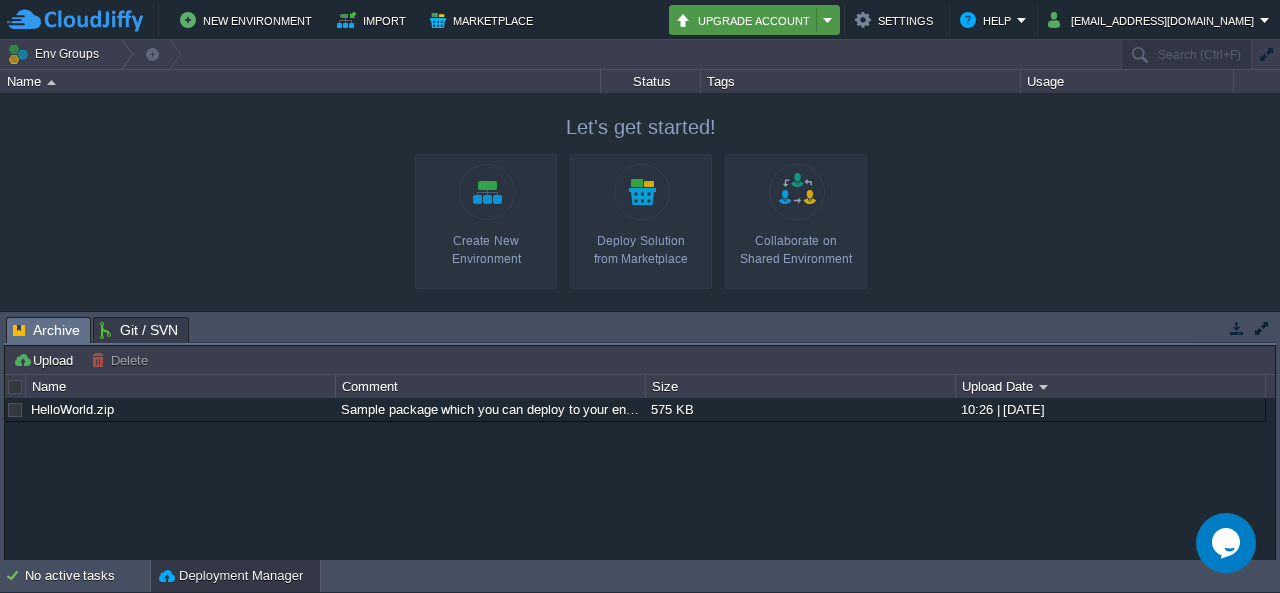click on "Upgrade Account" at bounding box center [746, 20] 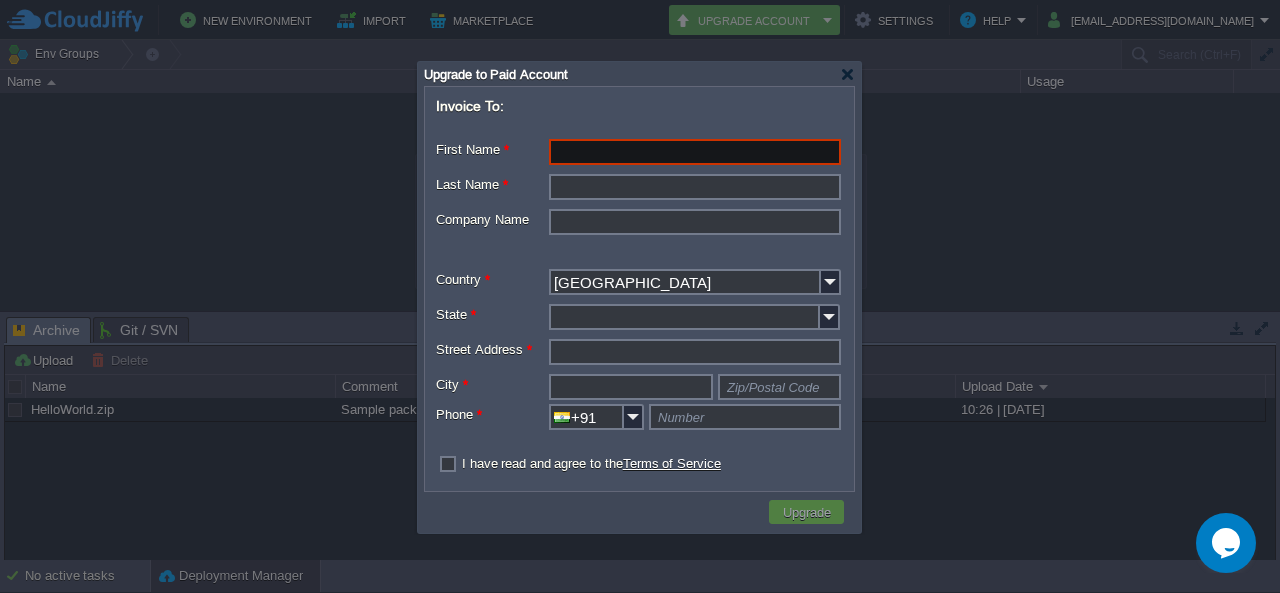 click on "First Name *" at bounding box center [695, 152] 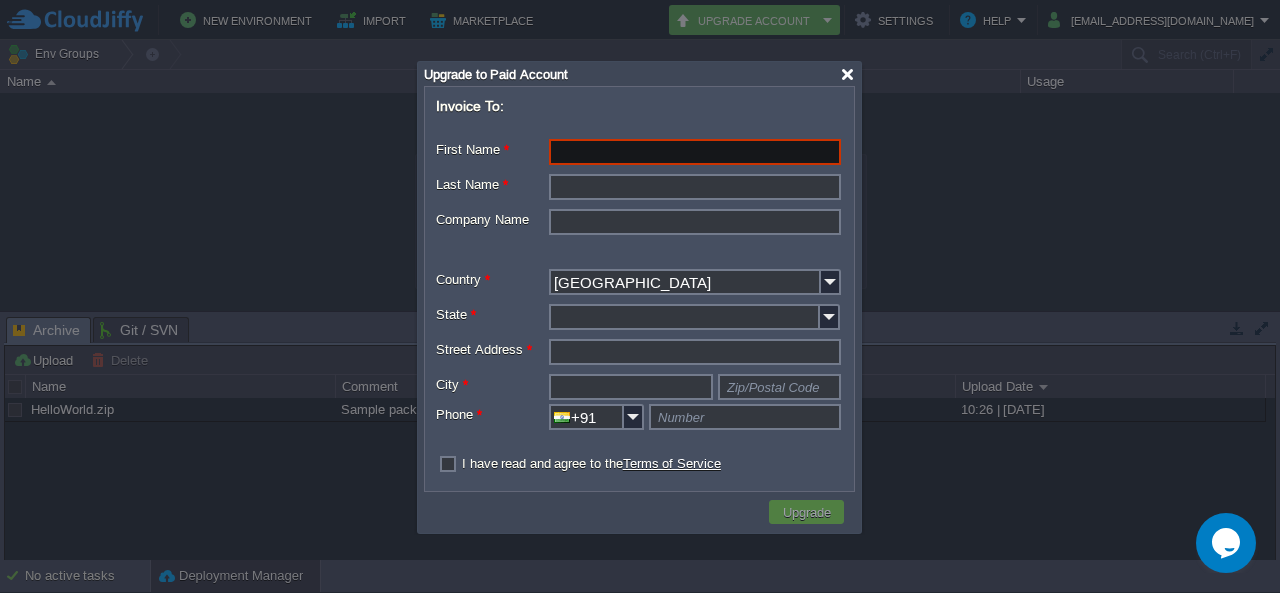 click at bounding box center (847, 74) 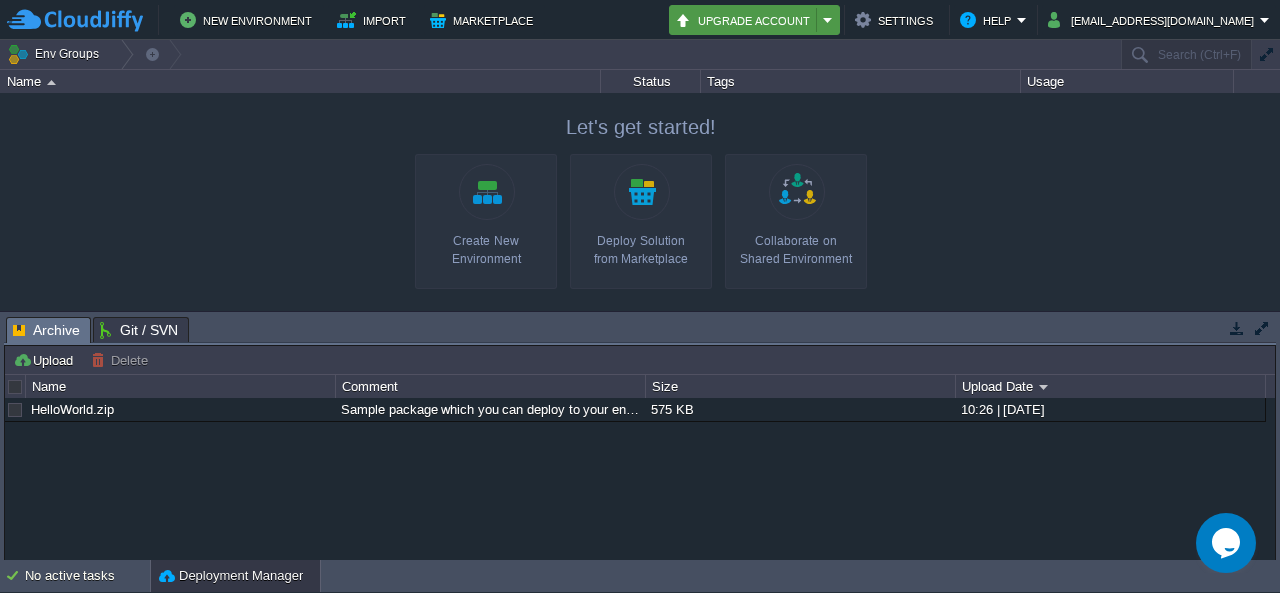 click on "Upgrade Account" at bounding box center [746, 20] 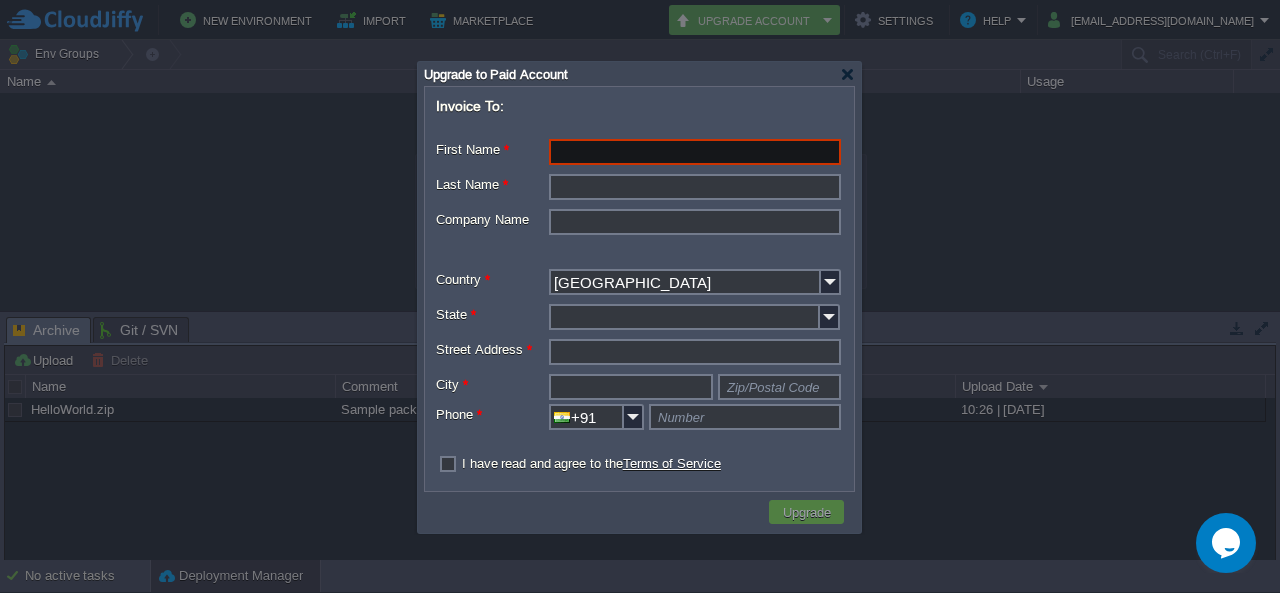 click on "I have read and agree to the  Terms of Service" at bounding box center [591, 463] 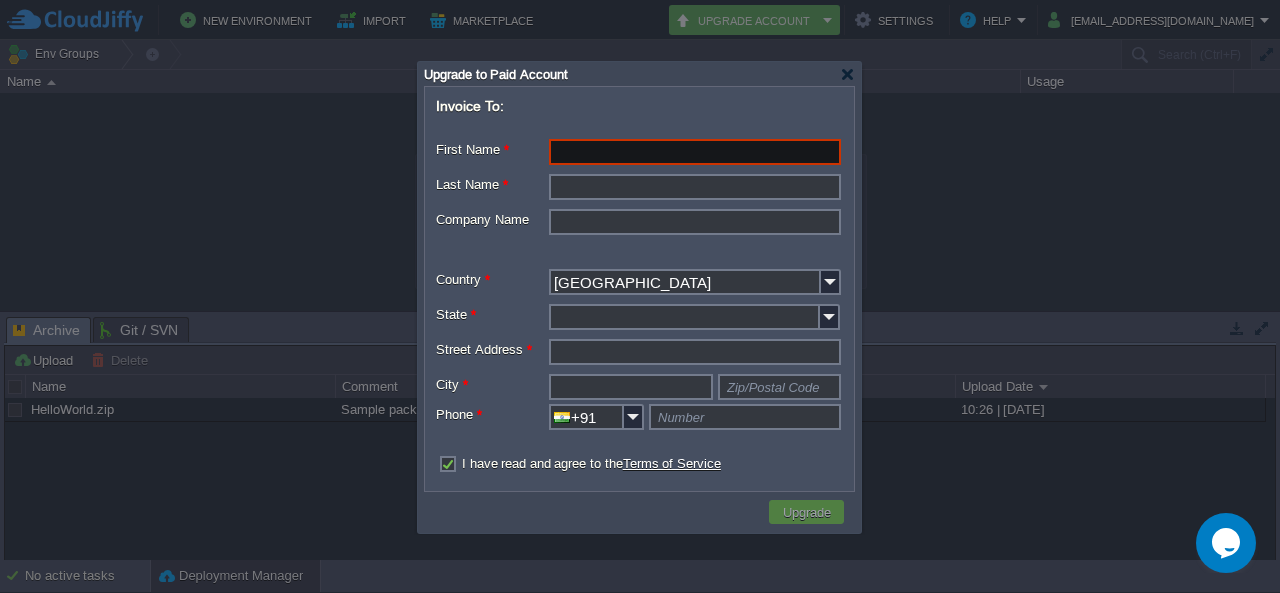 click on "First Name *" at bounding box center [695, 152] 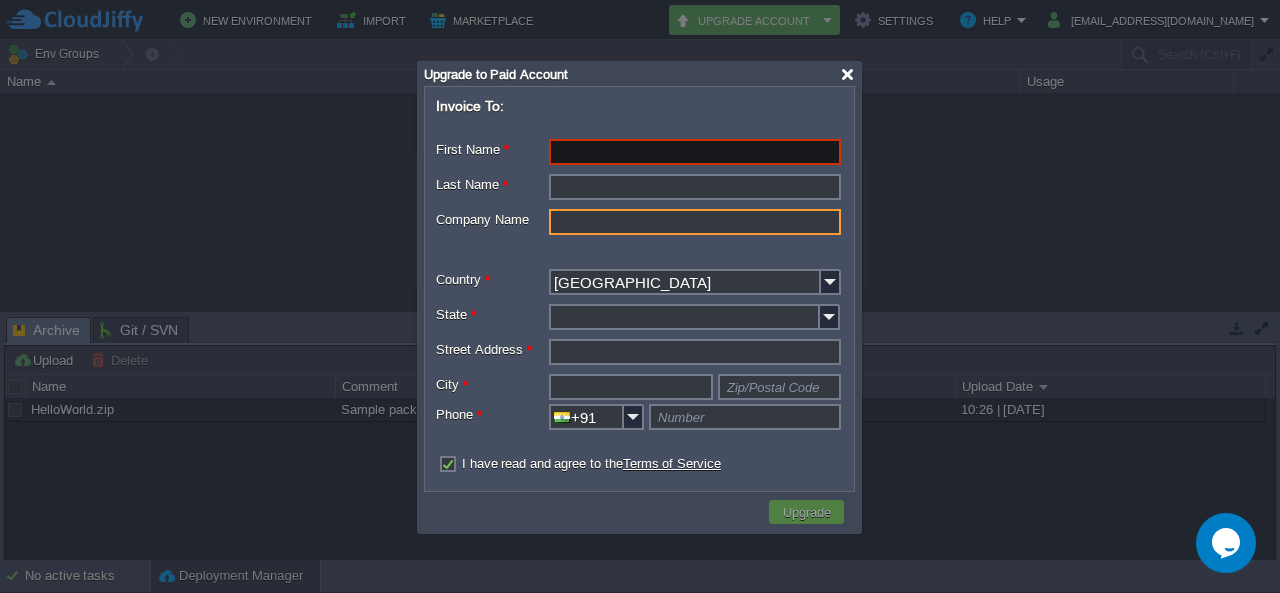 click at bounding box center [847, 74] 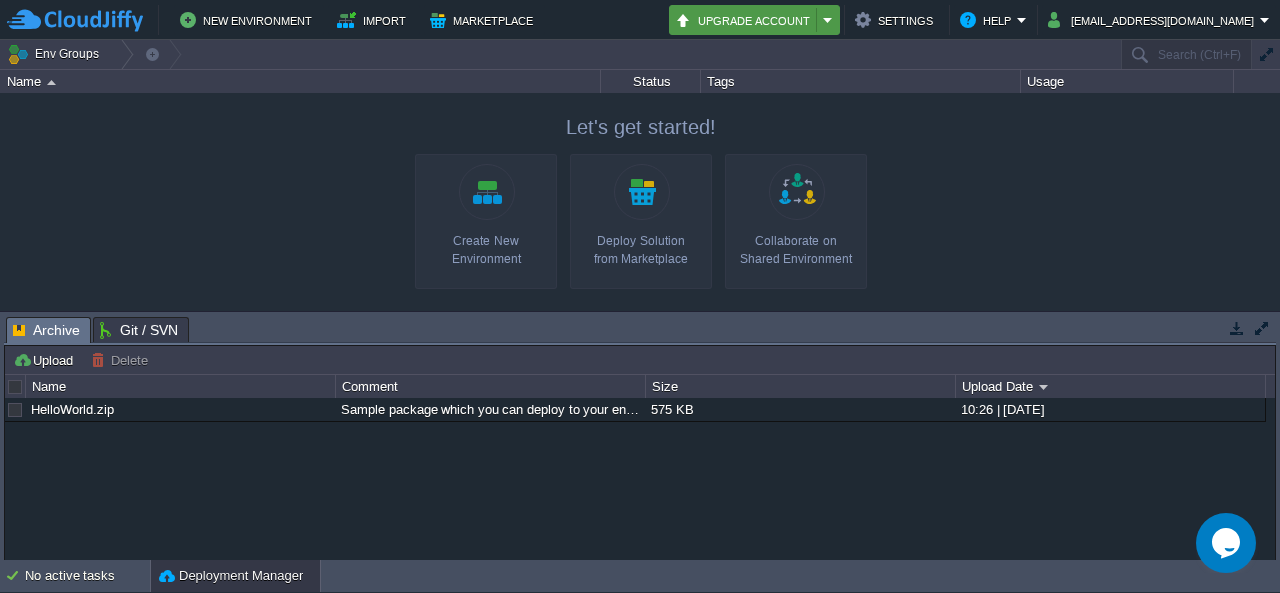click on "Upgrade Account" at bounding box center [746, 20] 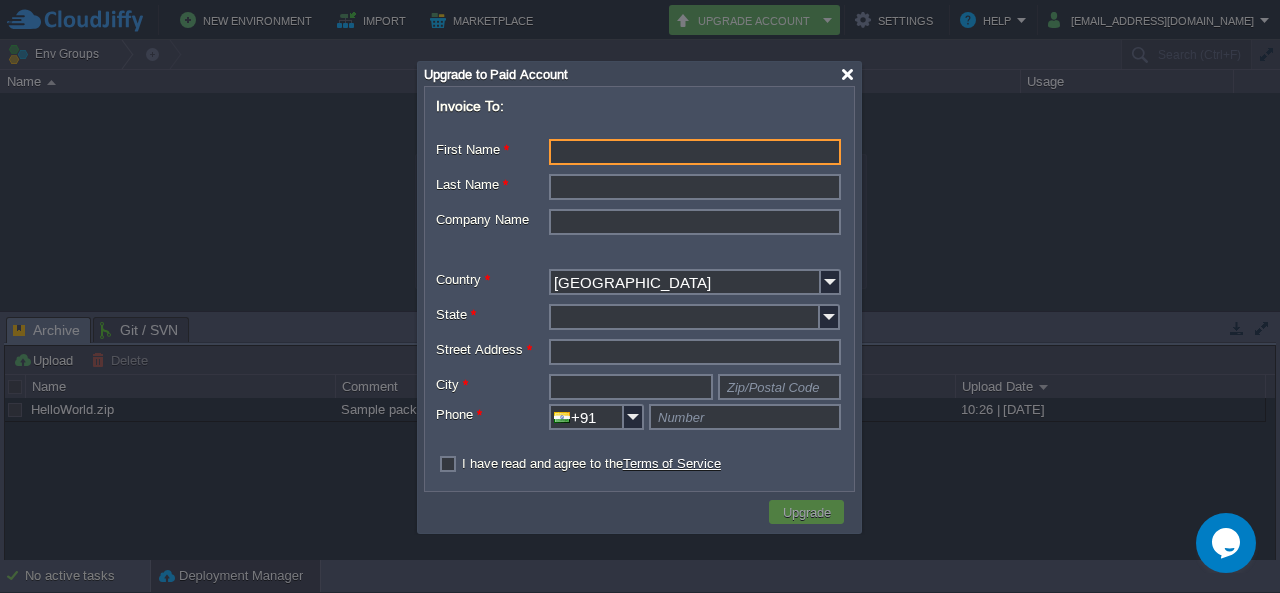 click at bounding box center [847, 74] 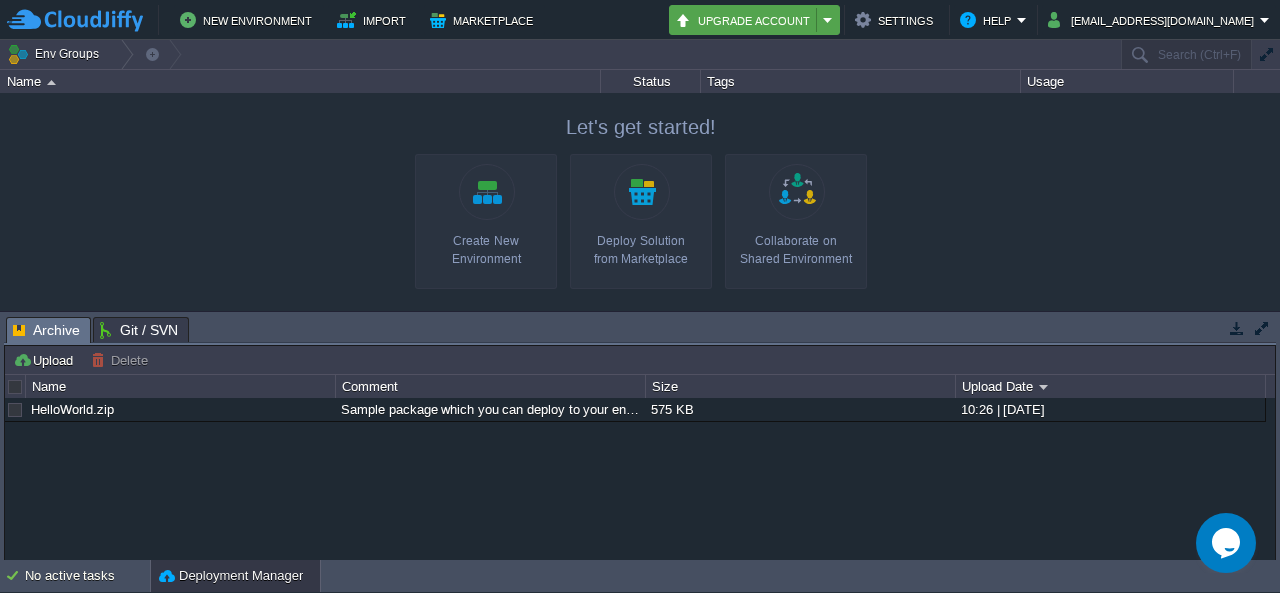 click on "Upgrade Account" at bounding box center (746, 20) 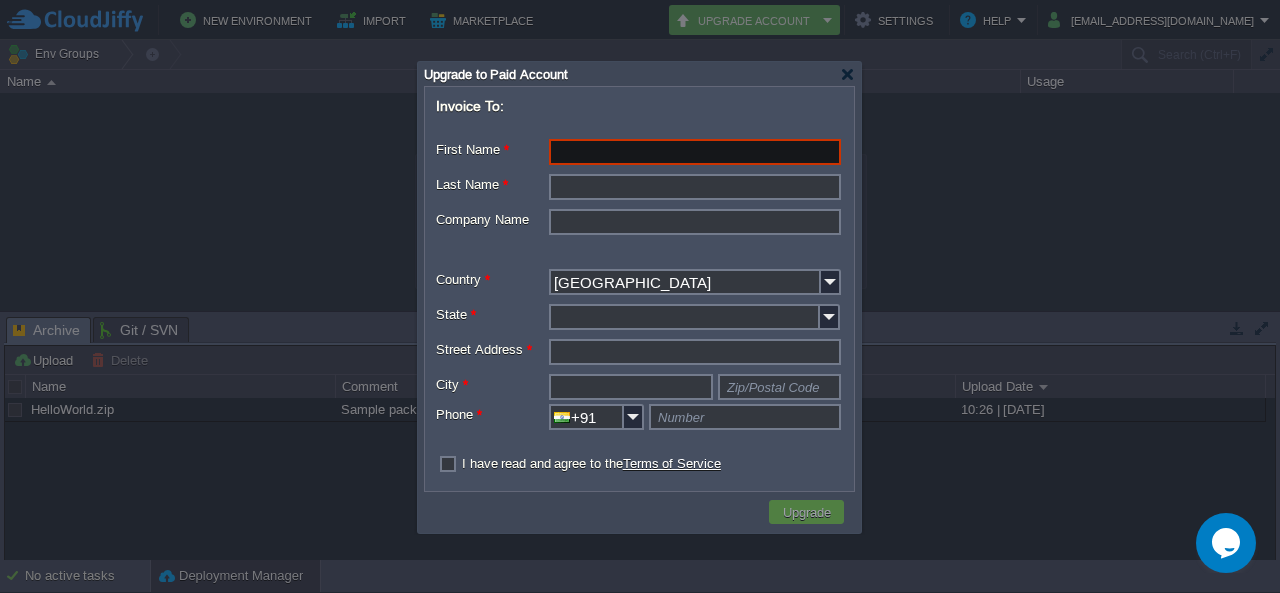 paste on "Kamala R" 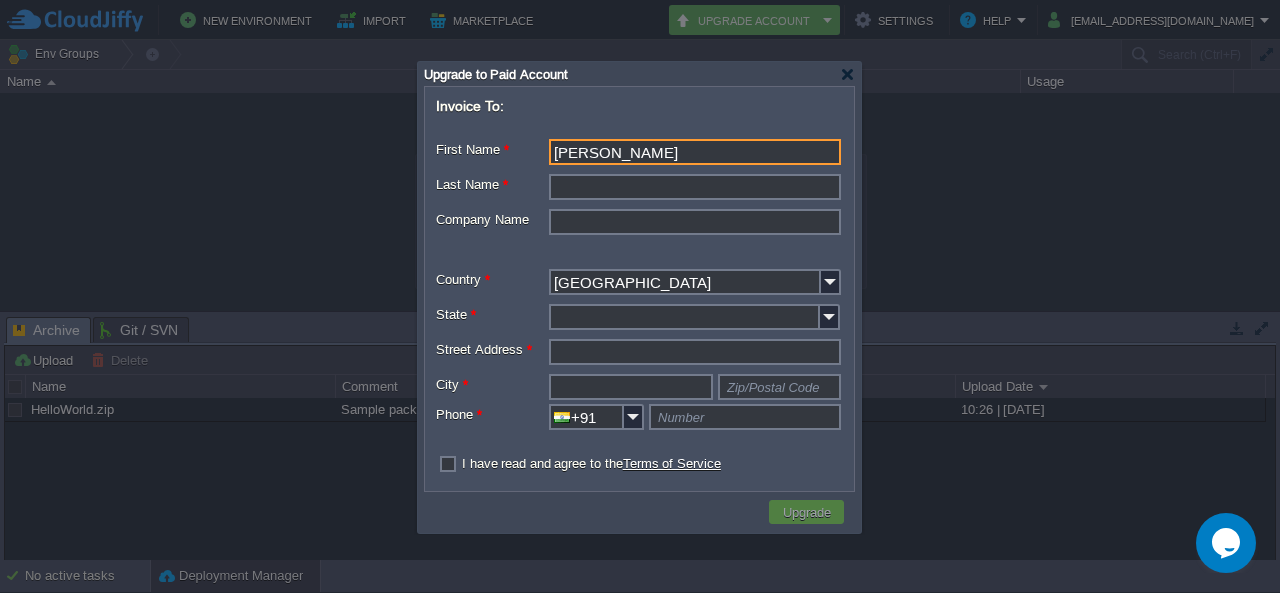 click on "Last Name *" at bounding box center (695, 187) 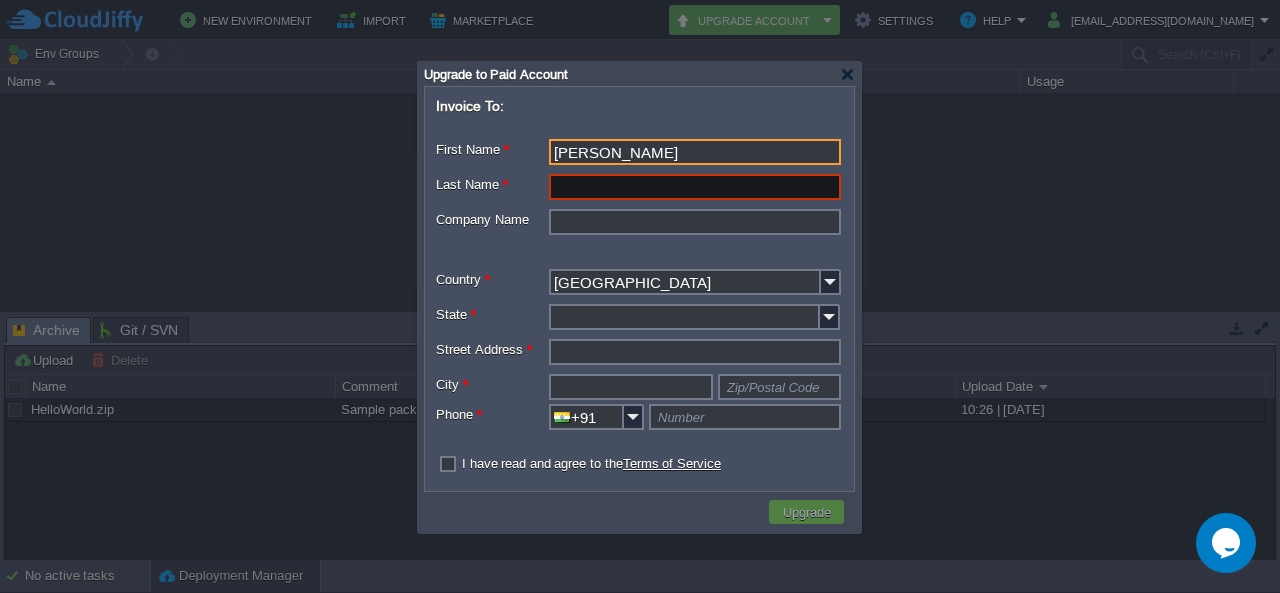 drag, startPoint x: 632, startPoint y: 147, endPoint x: 596, endPoint y: 151, distance: 36.221542 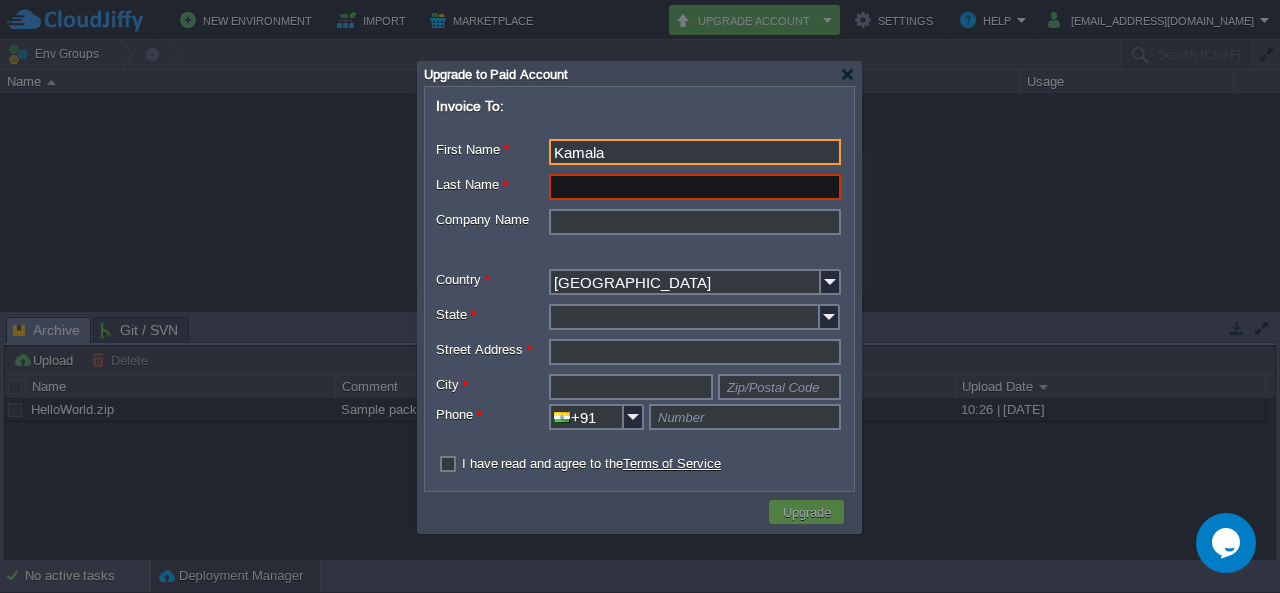 type on "Kamala" 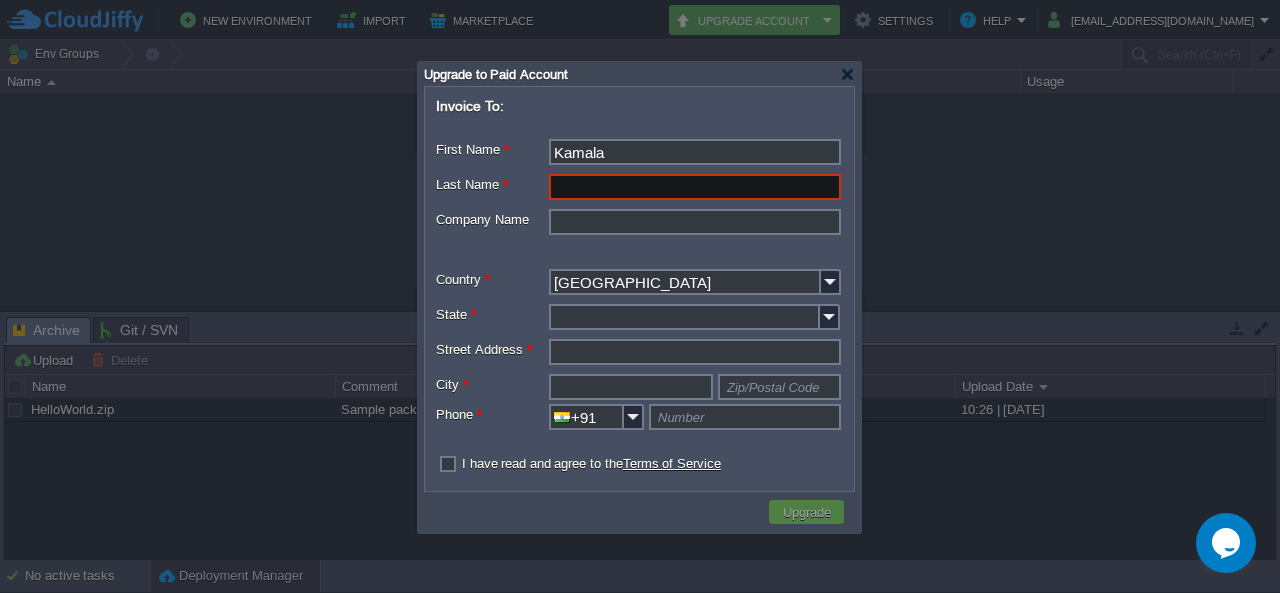 paste on "R" 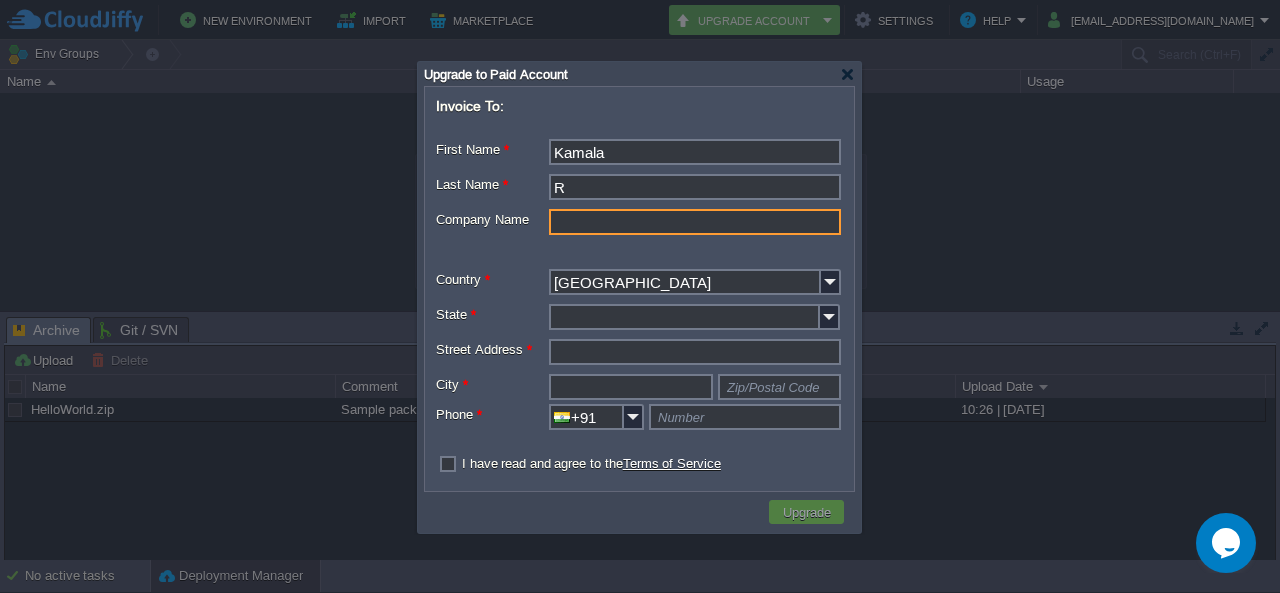 click on "Company Name" at bounding box center (695, 222) 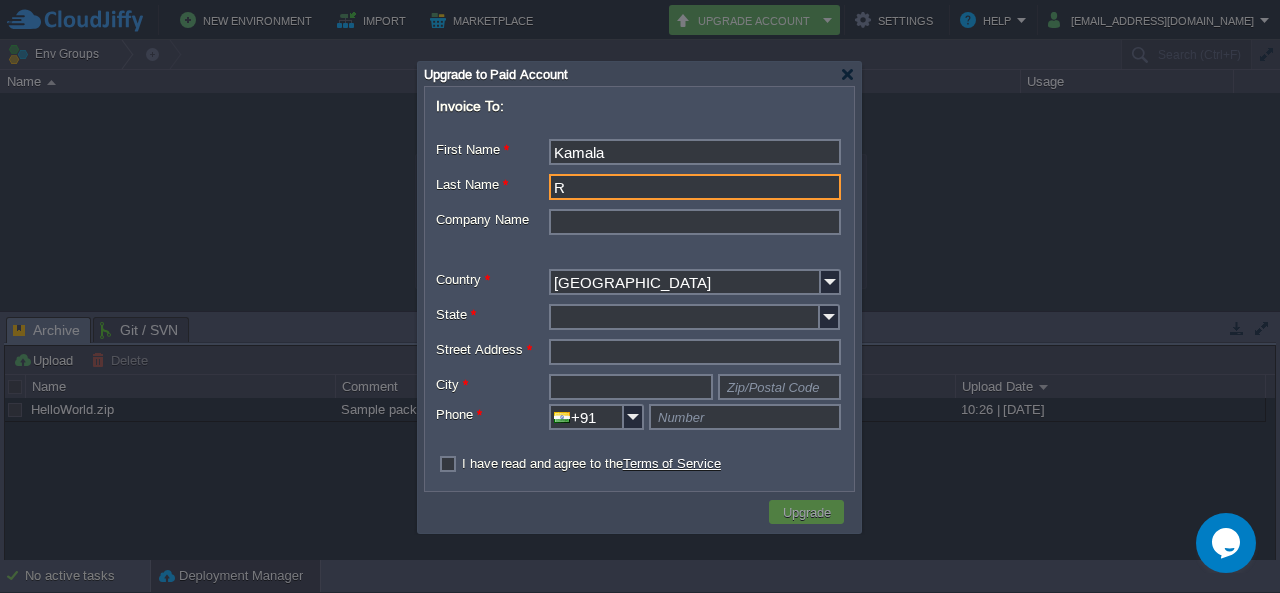 click on "R" at bounding box center (695, 187) 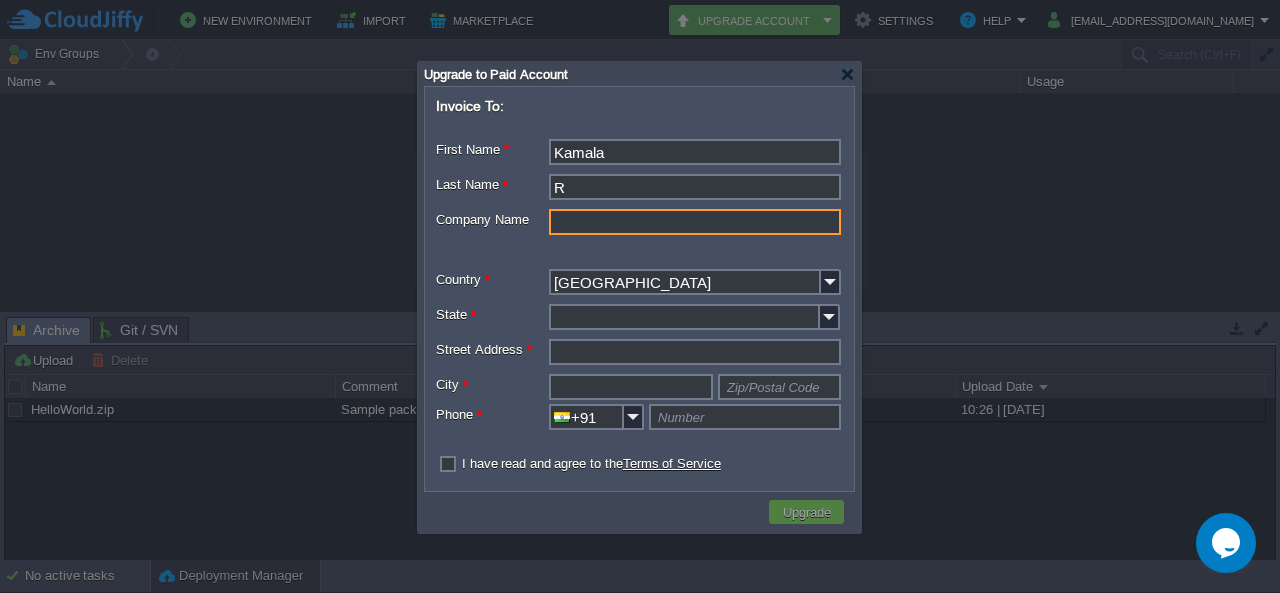paste on "Call My Manager Services Pvt Ltd" 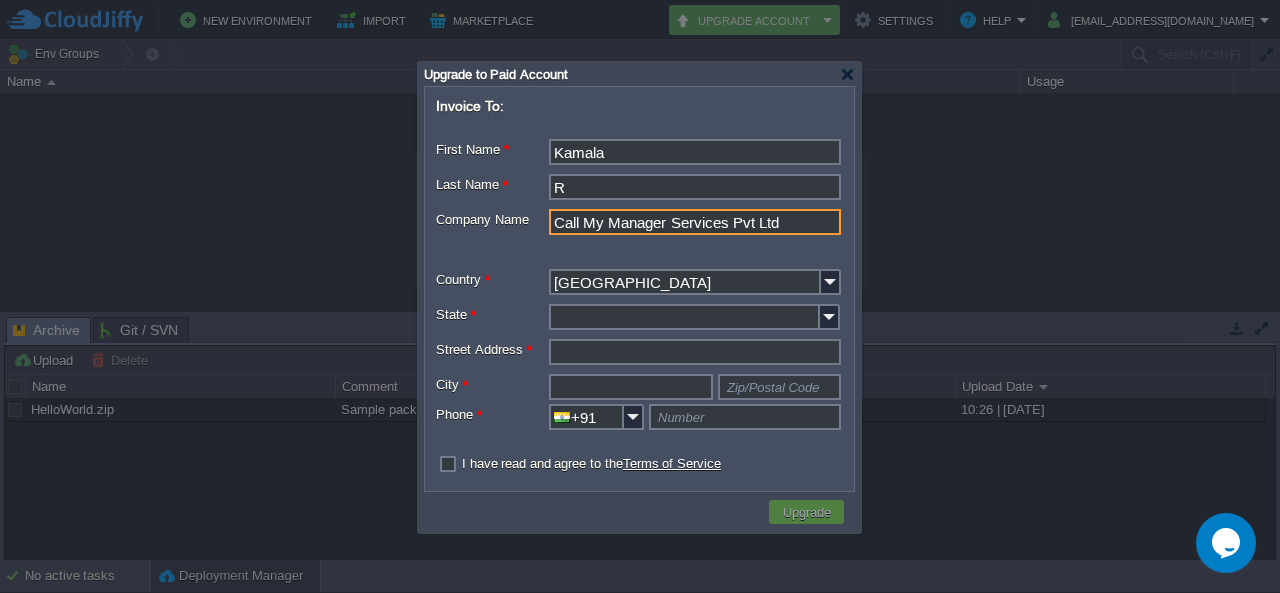 type on "Call My Manager Services Pvt Ltd" 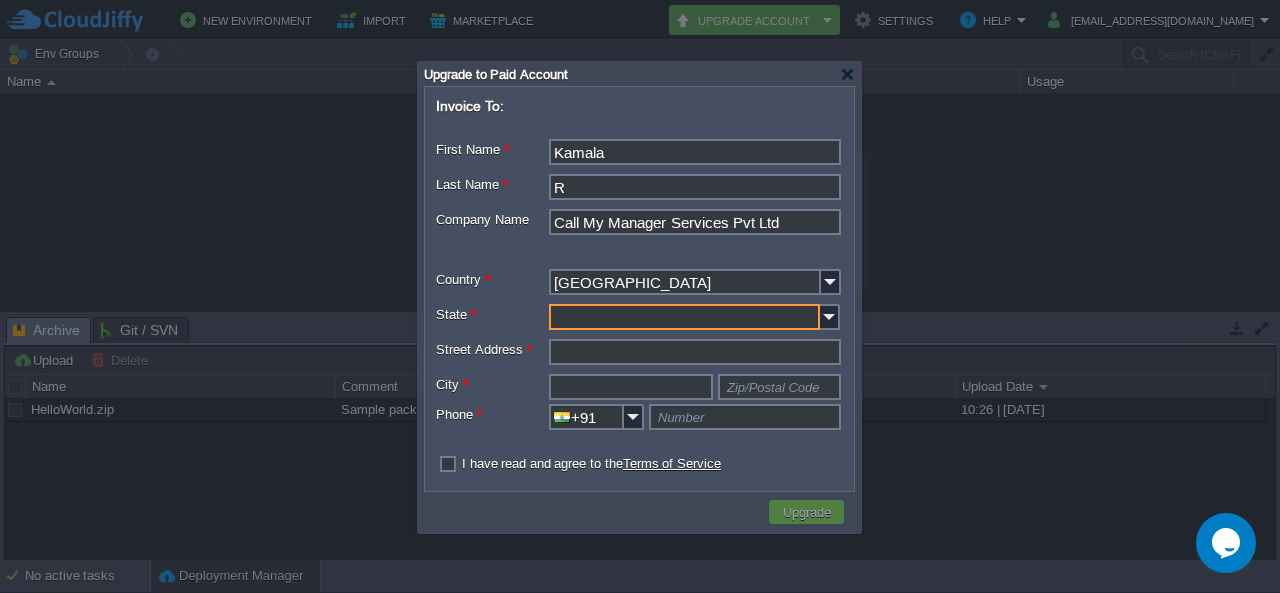 click on "State *" at bounding box center (684, 317) 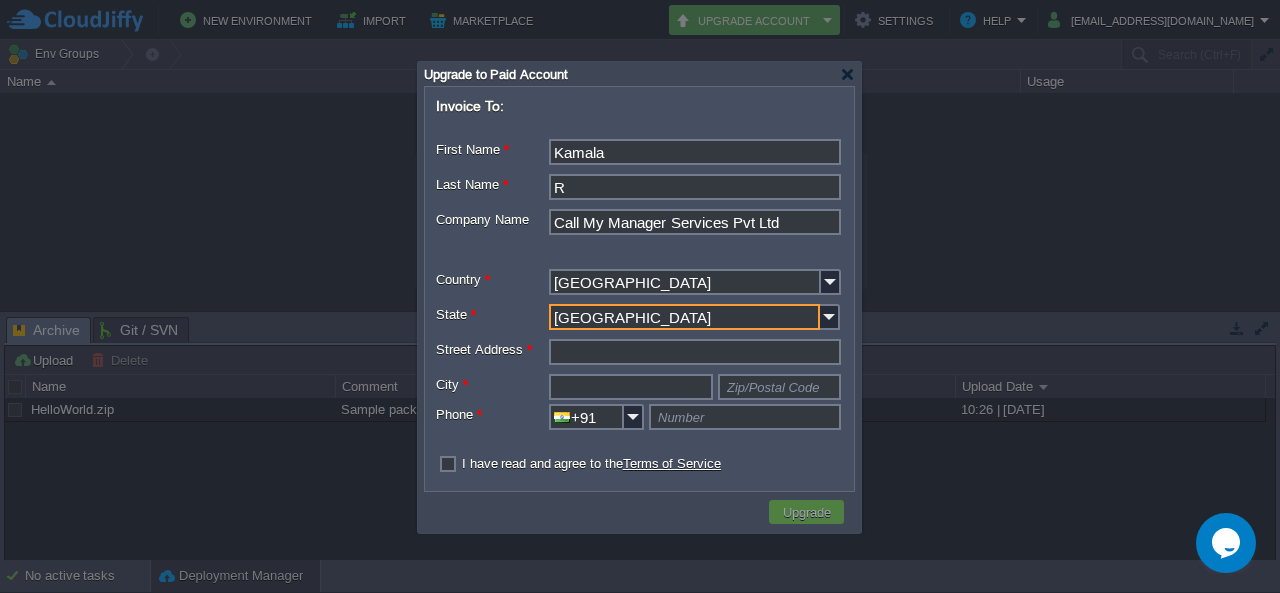 type on "Chennai" 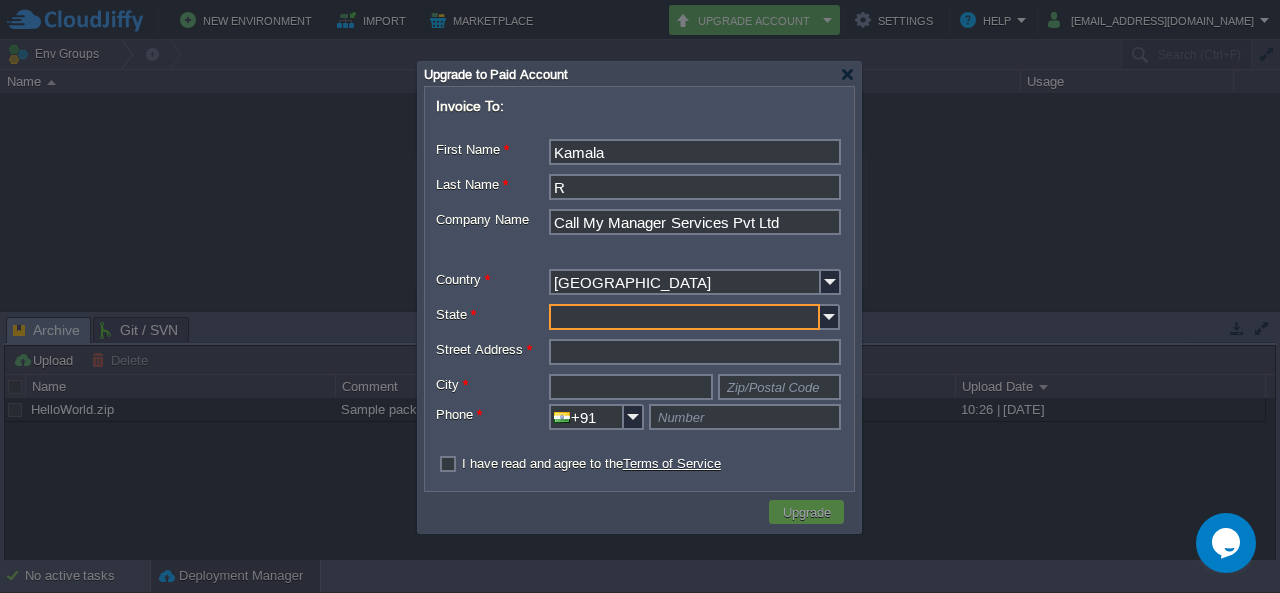 click on "Street Address *" at bounding box center (695, 352) 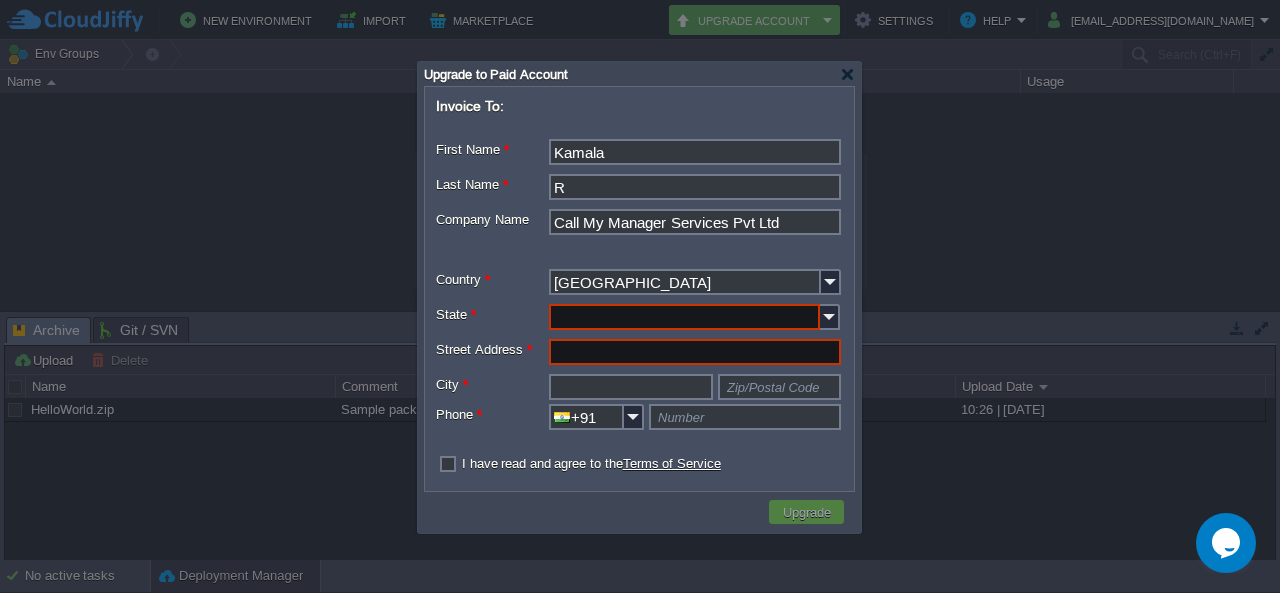 click on "State *" at bounding box center [684, 317] 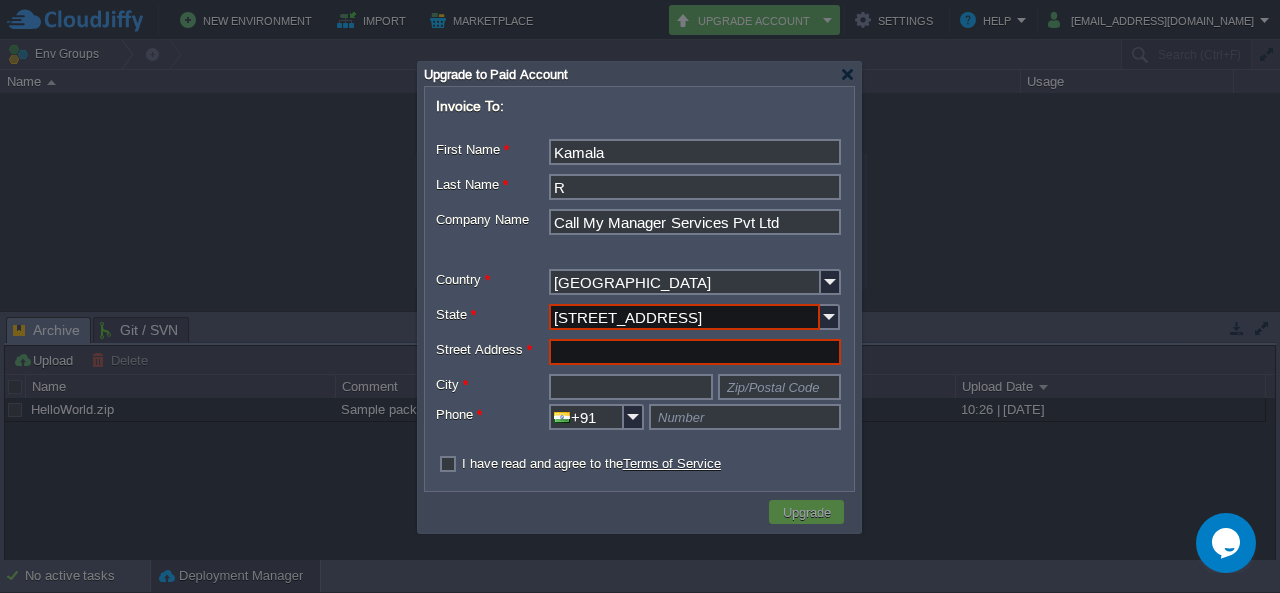 scroll, scrollTop: 0, scrollLeft: 210, axis: horizontal 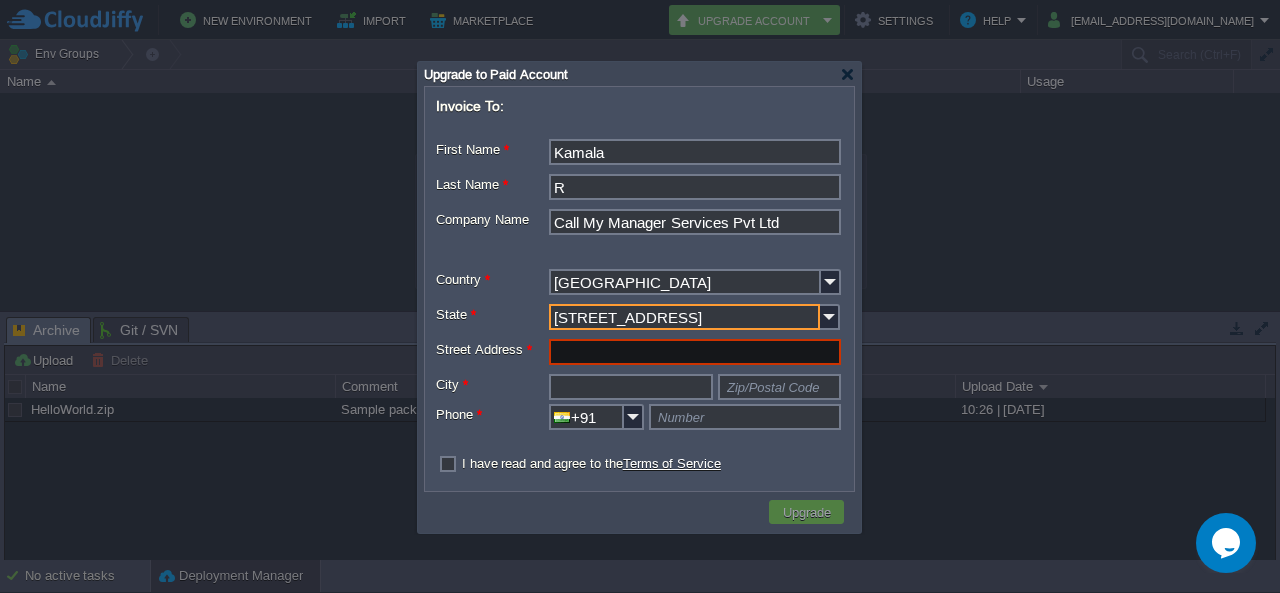 drag, startPoint x: 734, startPoint y: 317, endPoint x: 685, endPoint y: 327, distance: 50.01 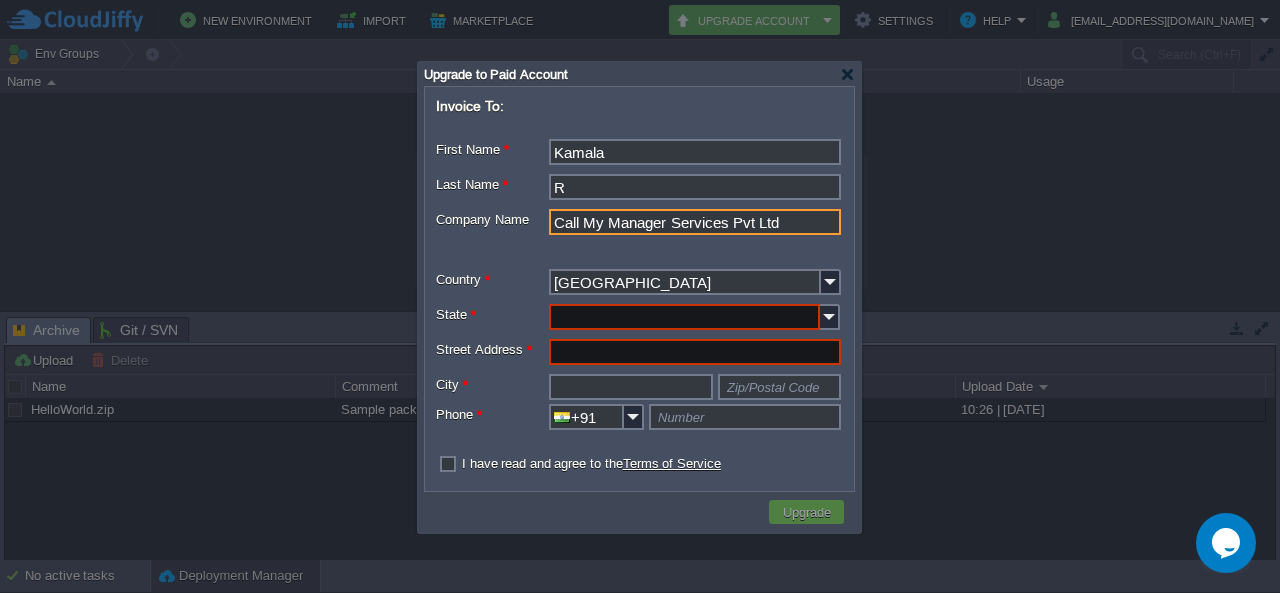 click on "Call My Manager Services Pvt Ltd" at bounding box center [695, 222] 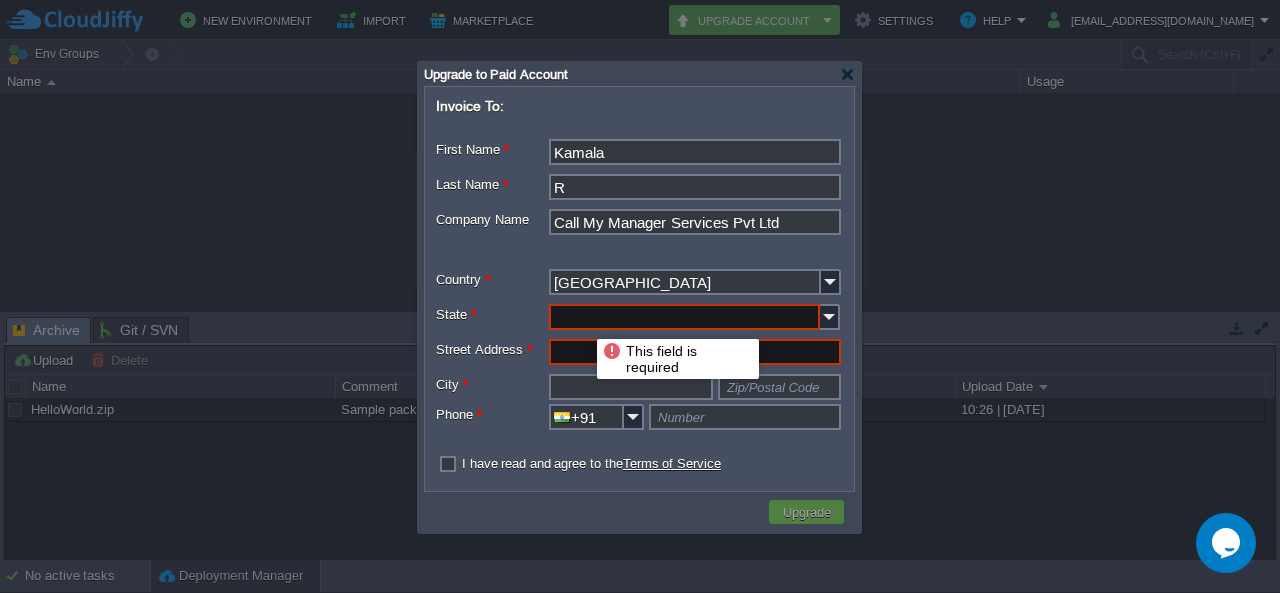 click on "State *" at bounding box center (684, 317) 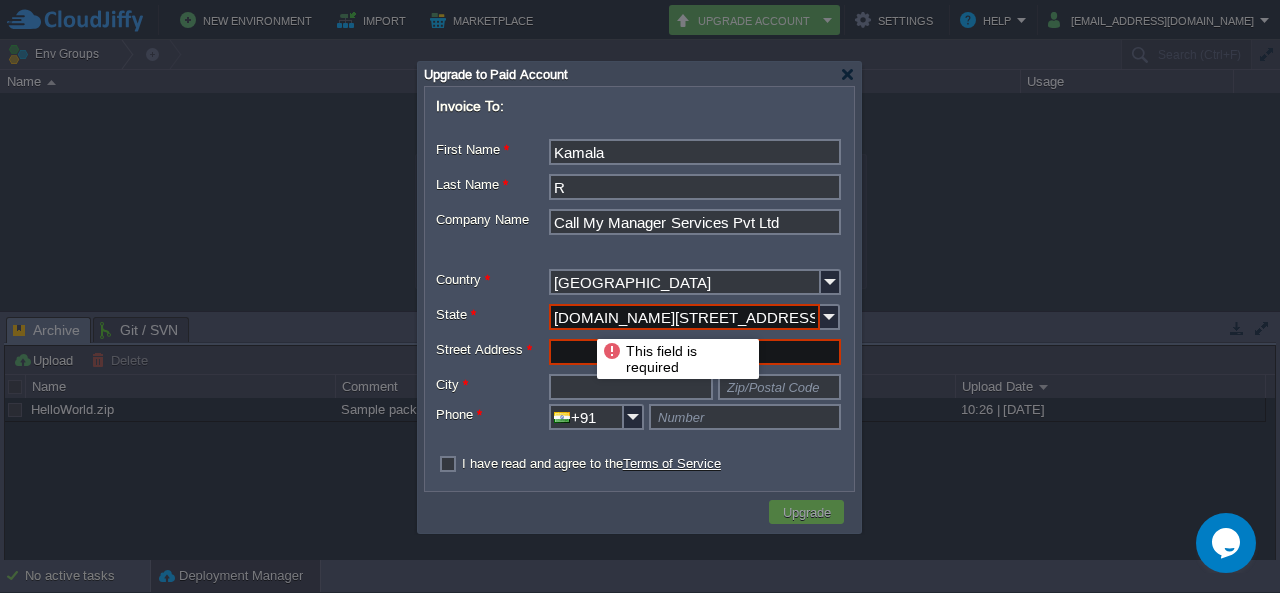 scroll, scrollTop: 0, scrollLeft: 570, axis: horizontal 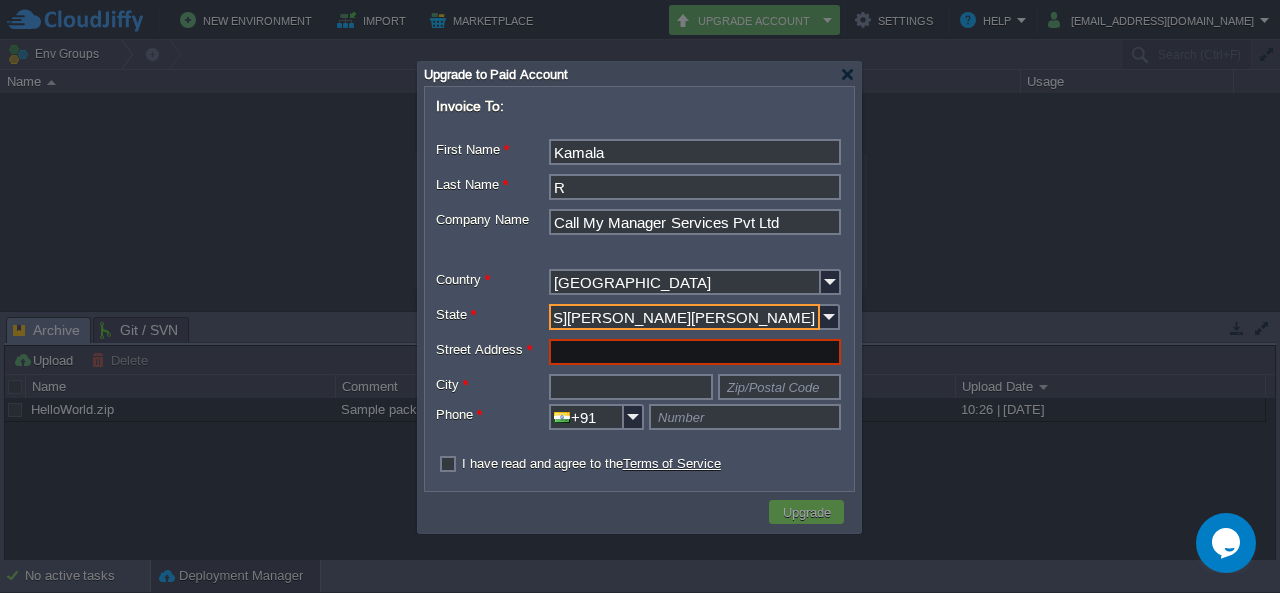click on "F.No 24,Ground Floor,DS Max Silver Wood, Bommasandra Industrial Area,Anekal Taluq , Bengaluru, Karnataka, India - 560099" at bounding box center (684, 317) 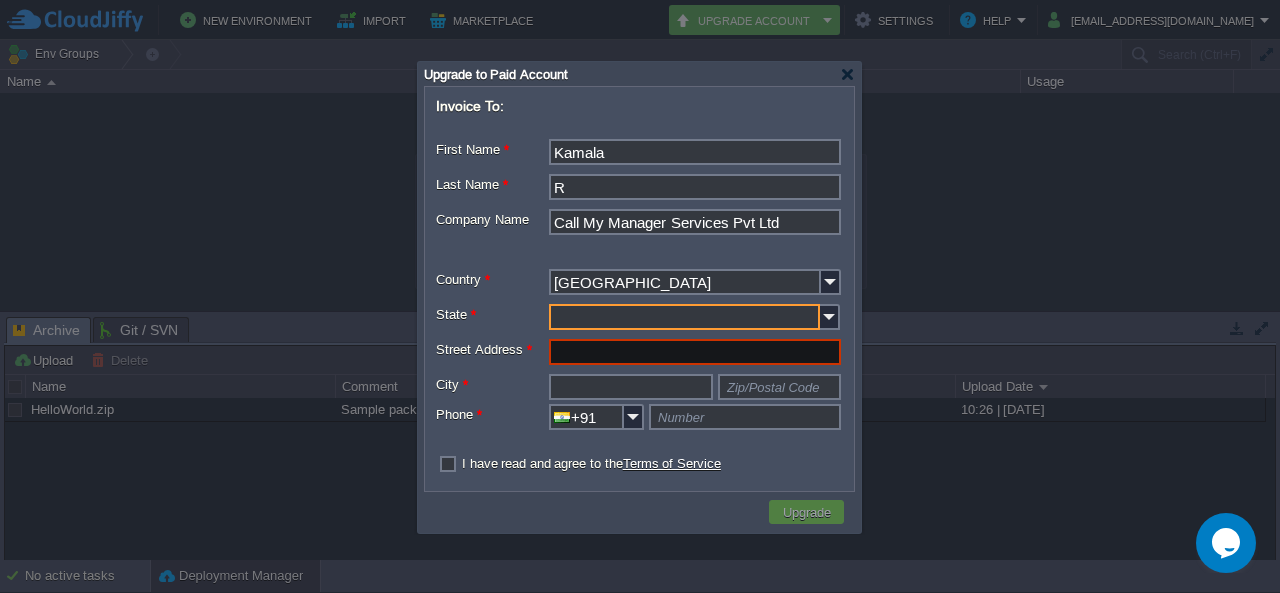 scroll, scrollTop: 0, scrollLeft: 0, axis: both 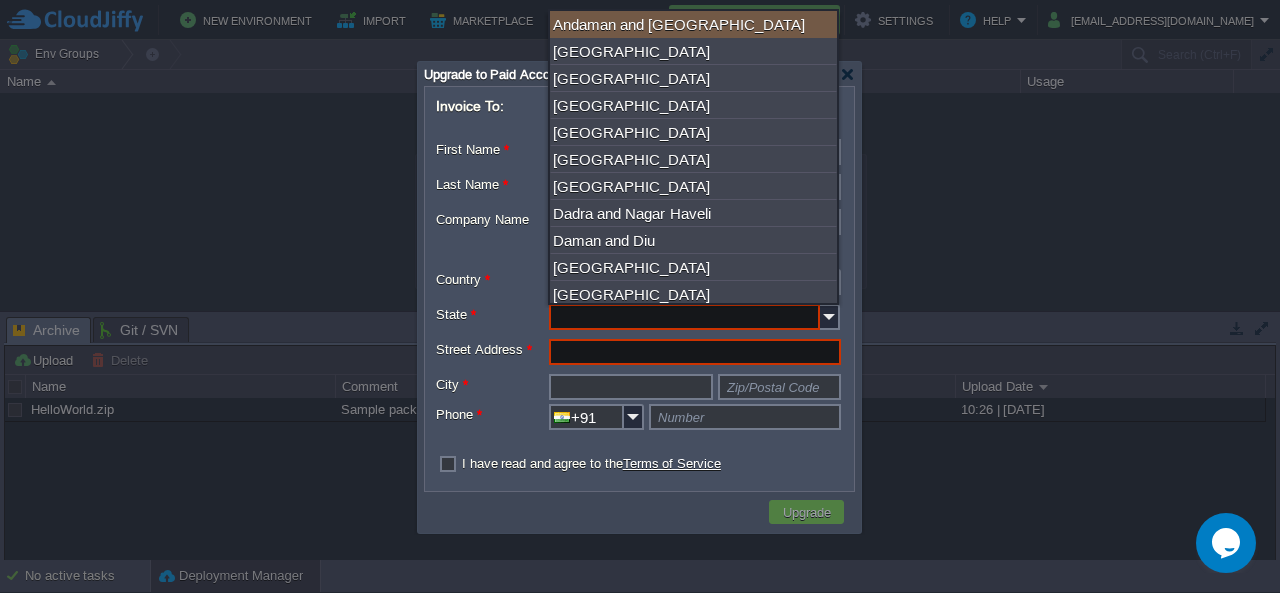 click at bounding box center (639, 354) 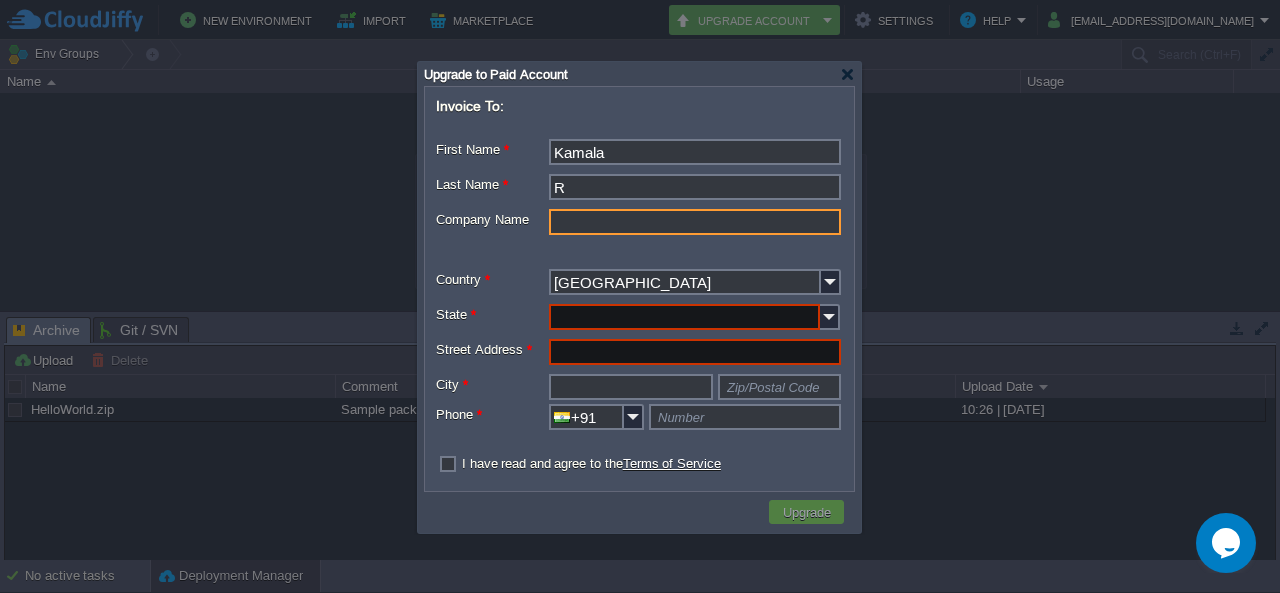 paste on "Call My Manager Services Pvt Ltd" 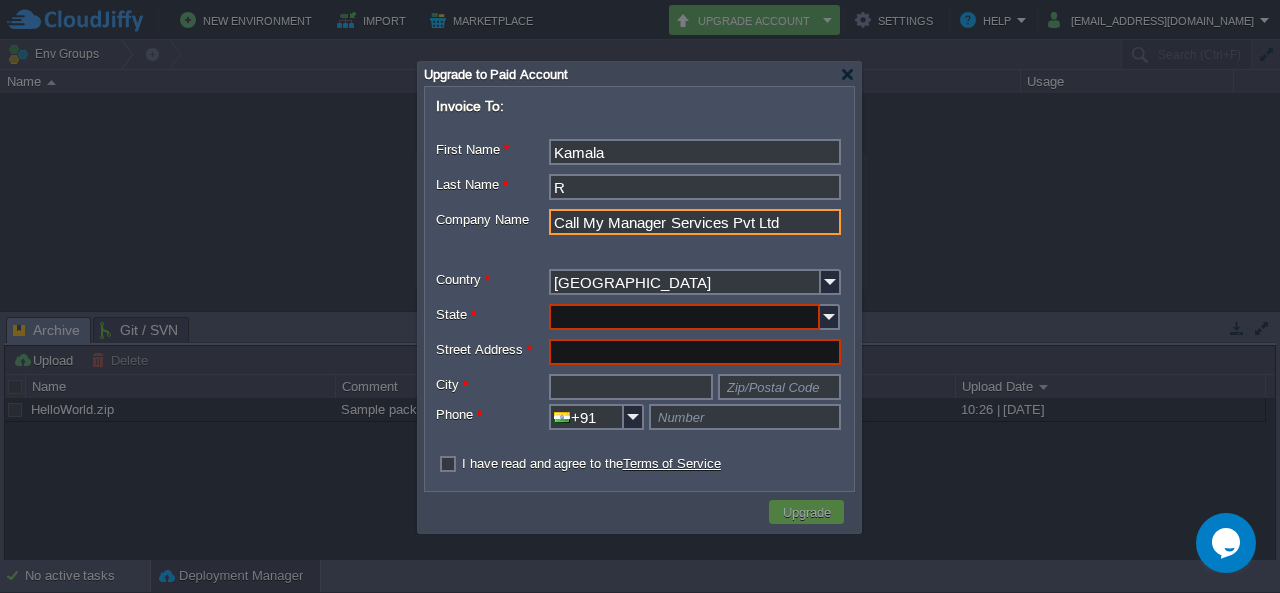 type on "Call My Manager Services Pvt Ltd" 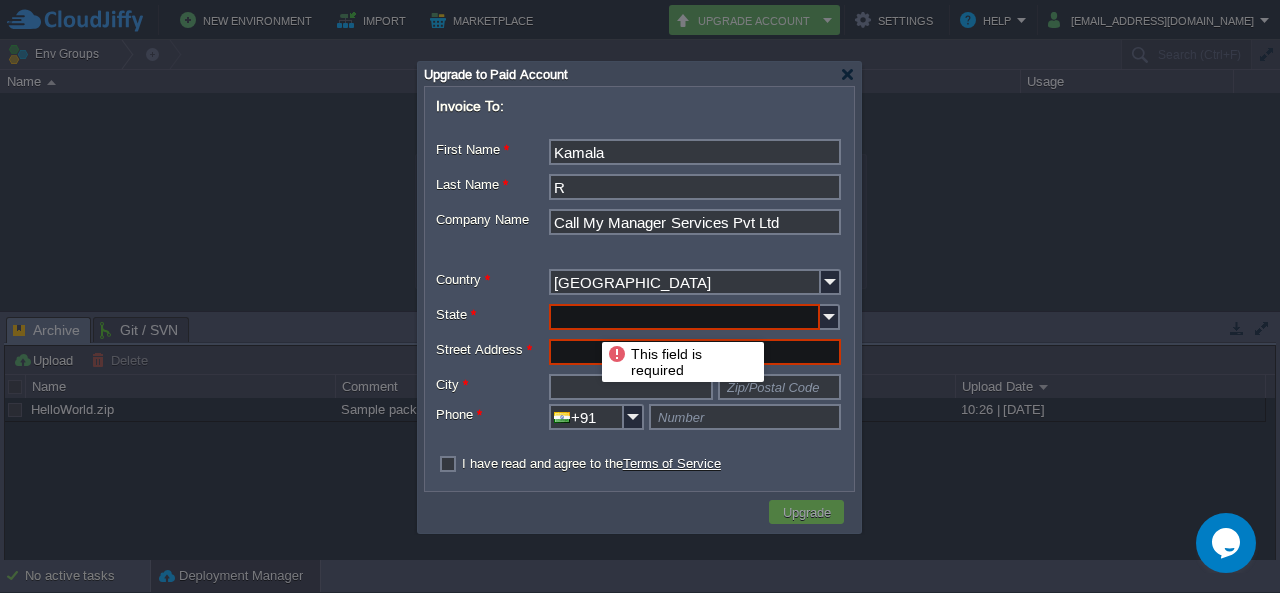 click on "State *" at bounding box center [684, 317] 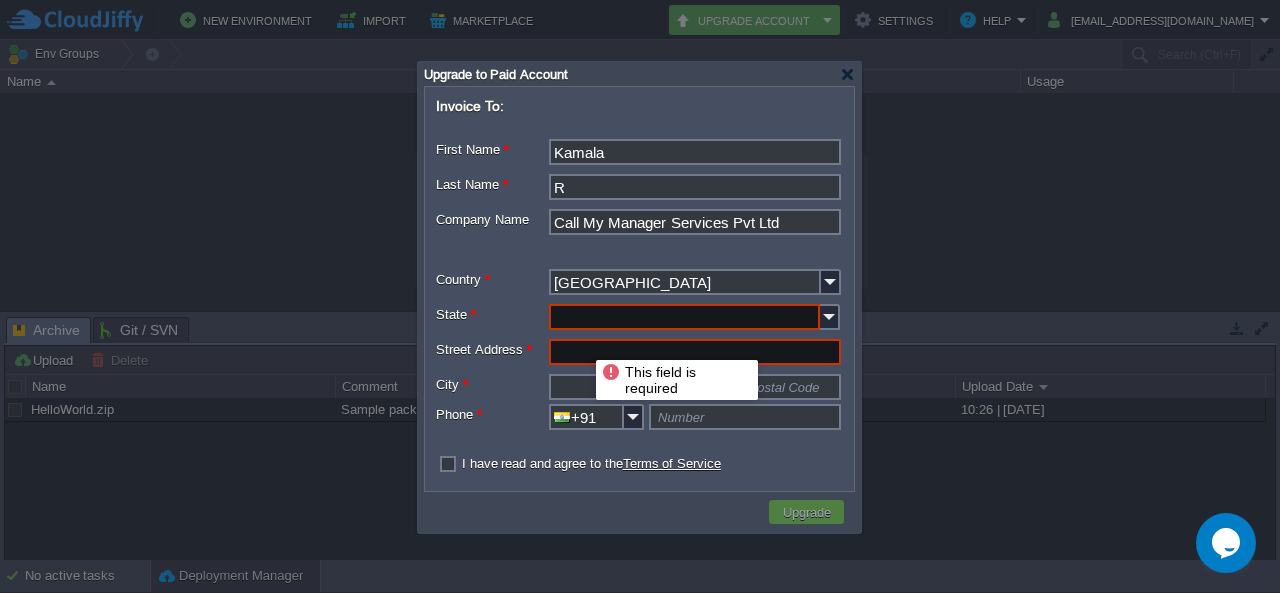 click on "Street Address *" at bounding box center [695, 352] 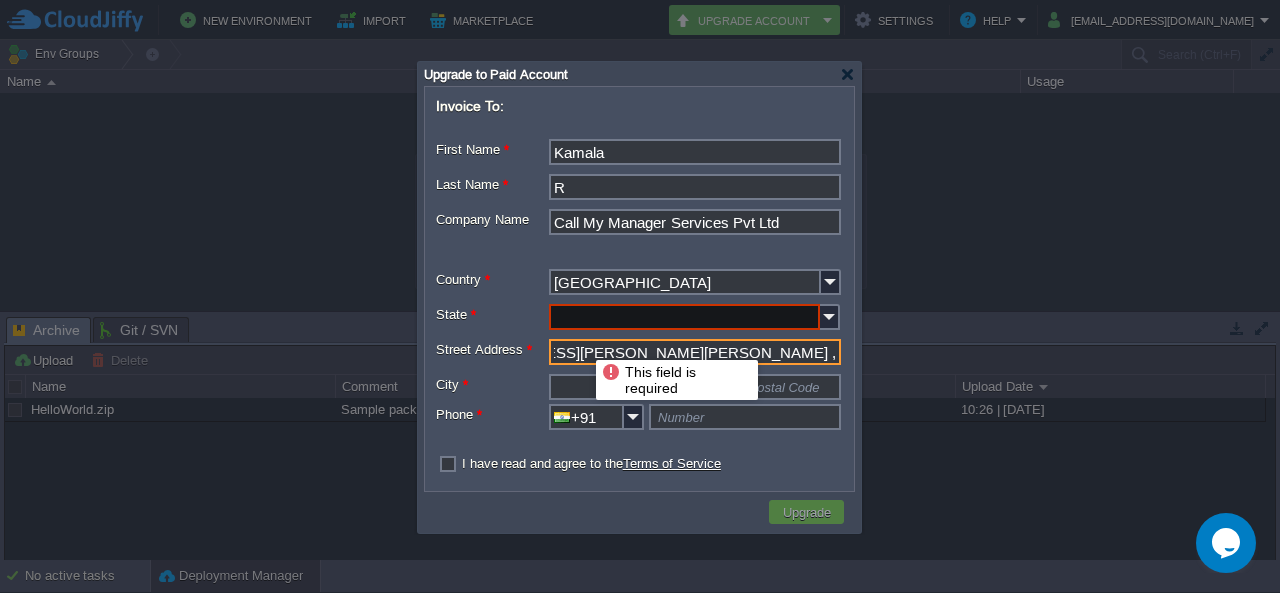 scroll, scrollTop: 0, scrollLeft: 0, axis: both 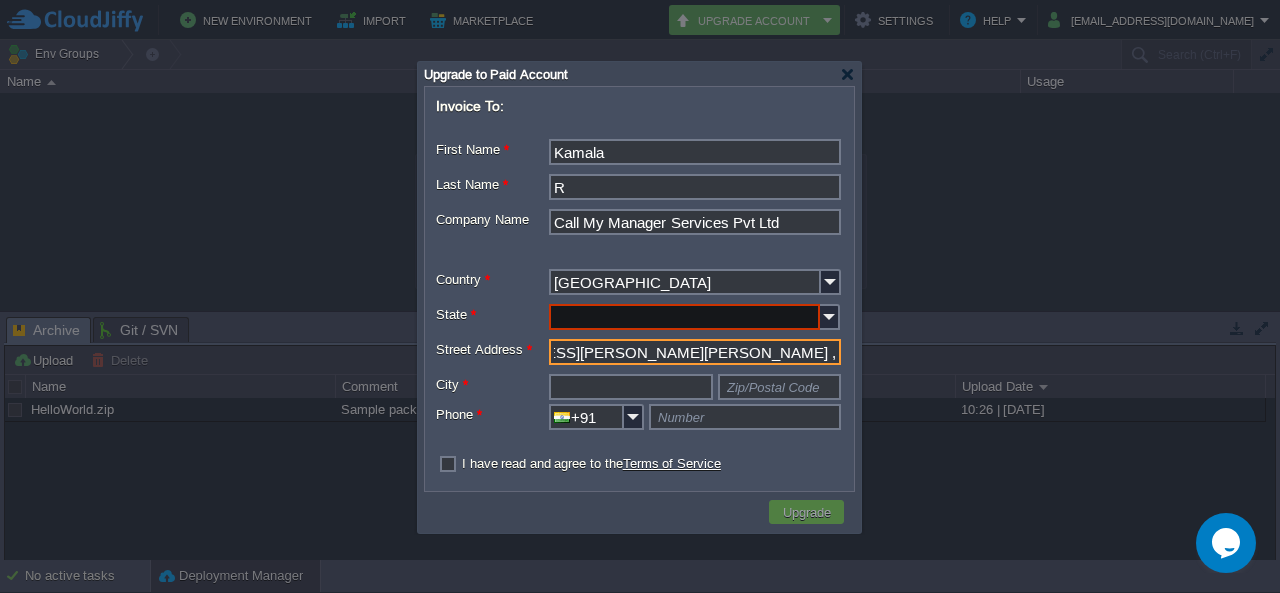 drag, startPoint x: 756, startPoint y: 349, endPoint x: 900, endPoint y: 350, distance: 144.00348 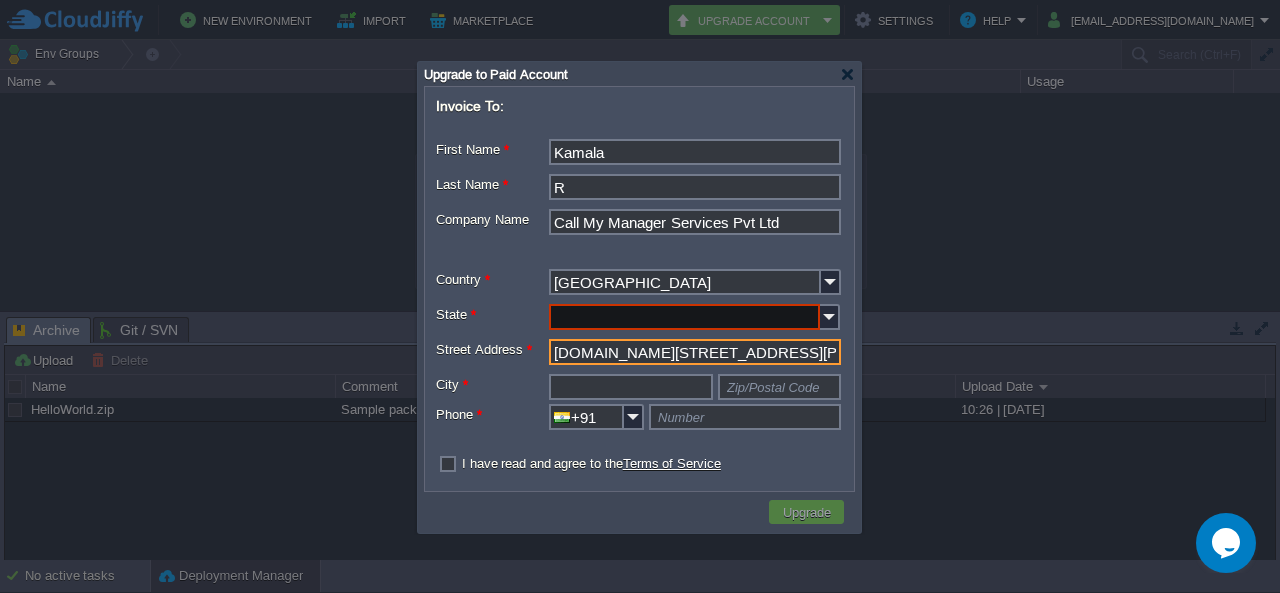 click at bounding box center [640, 296] 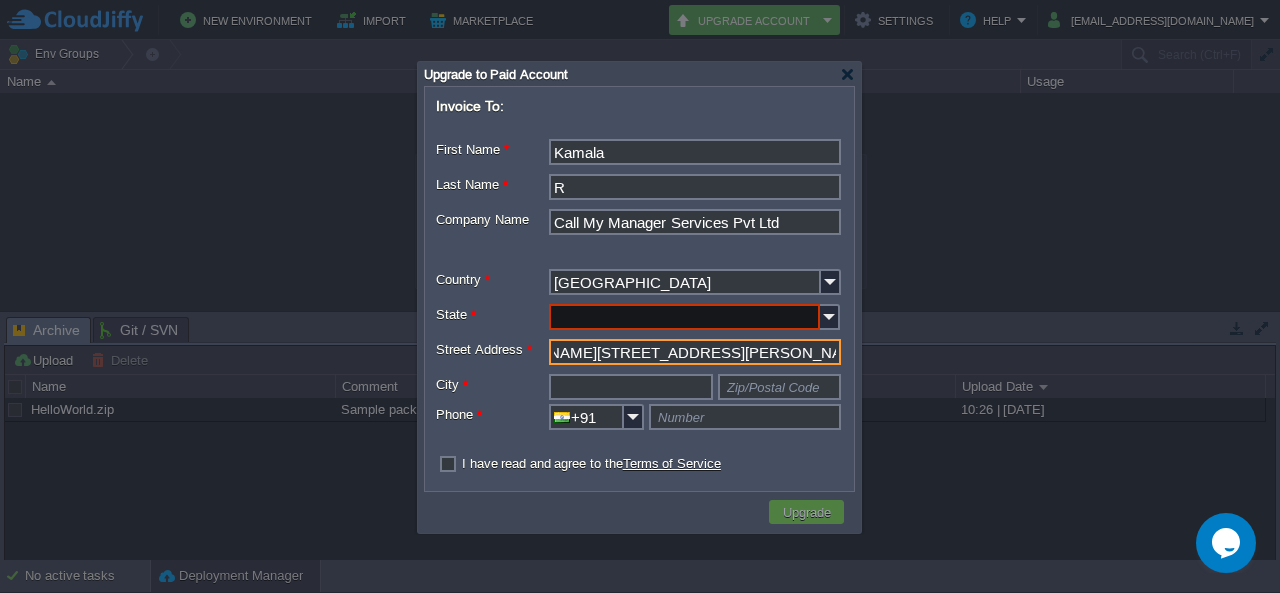scroll, scrollTop: 0, scrollLeft: 296, axis: horizontal 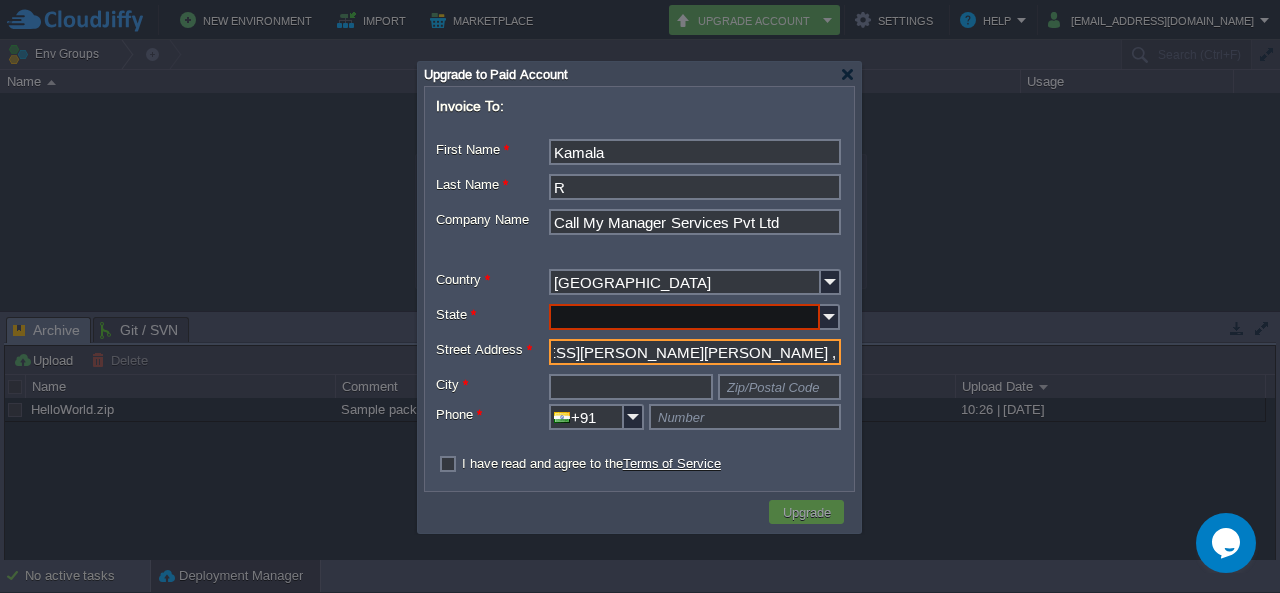 drag, startPoint x: 830, startPoint y: 358, endPoint x: 854, endPoint y: 359, distance: 24.020824 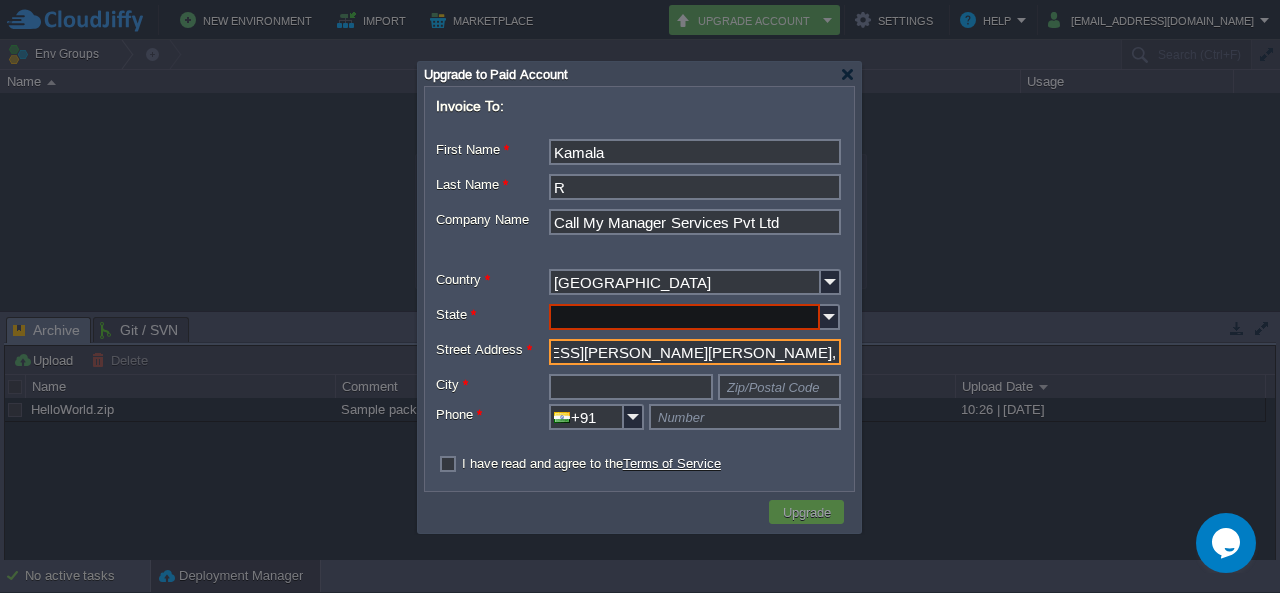 scroll, scrollTop: 0, scrollLeft: 377, axis: horizontal 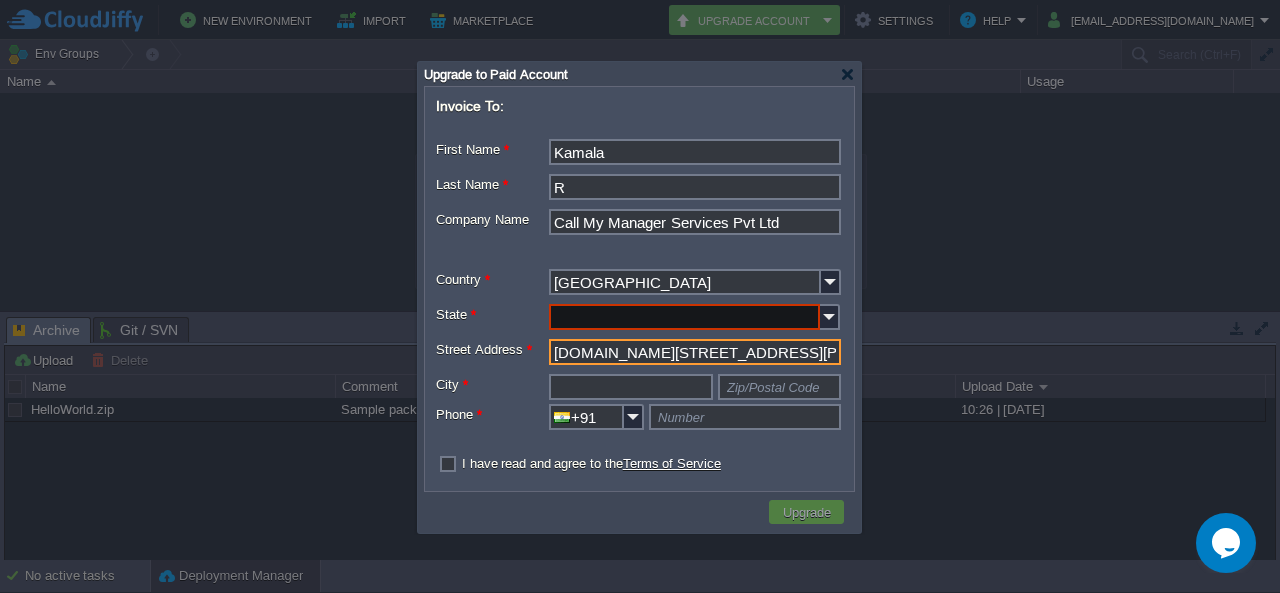 click on "State *" at bounding box center (684, 317) 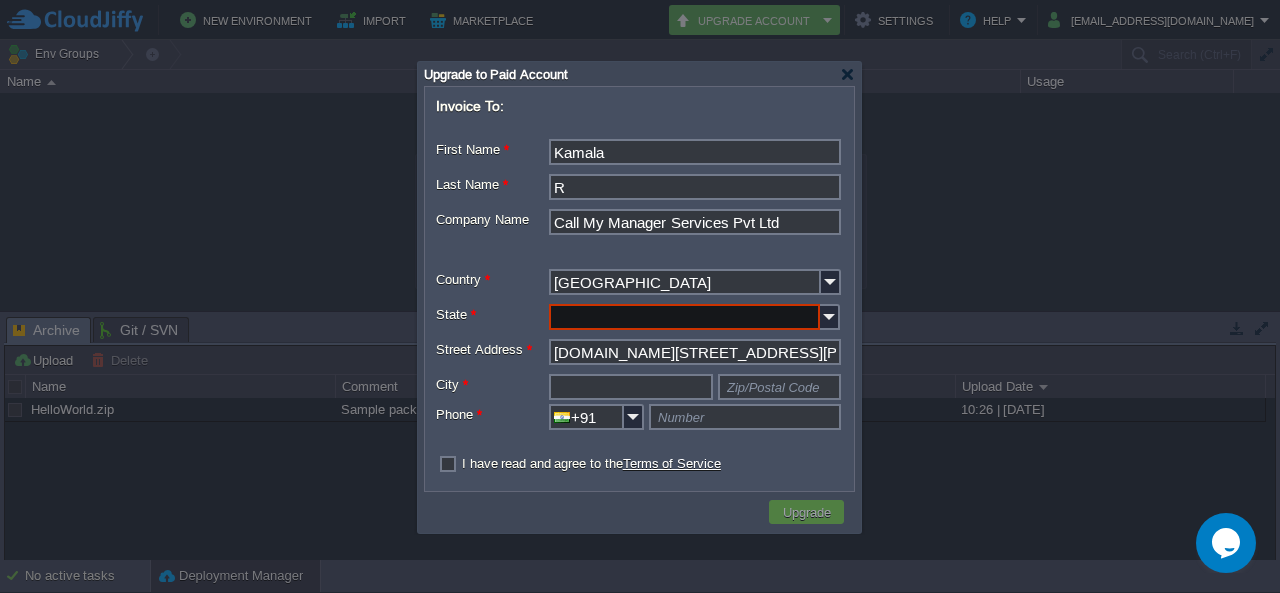 paste on "Karnataka" 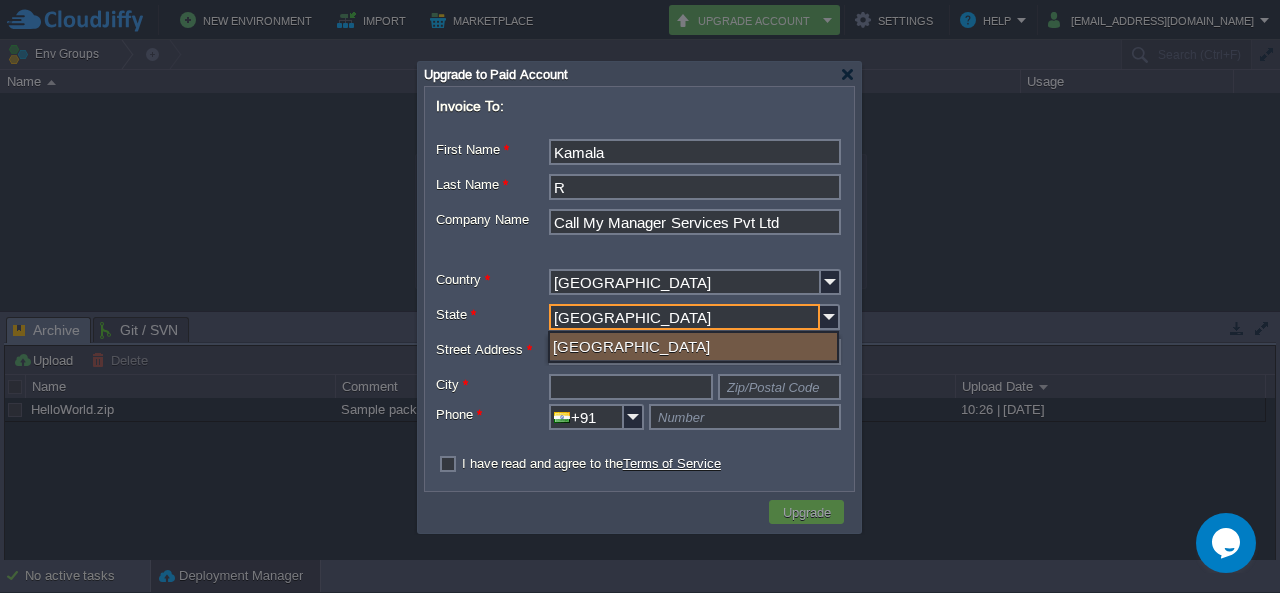 type on "Karnataka" 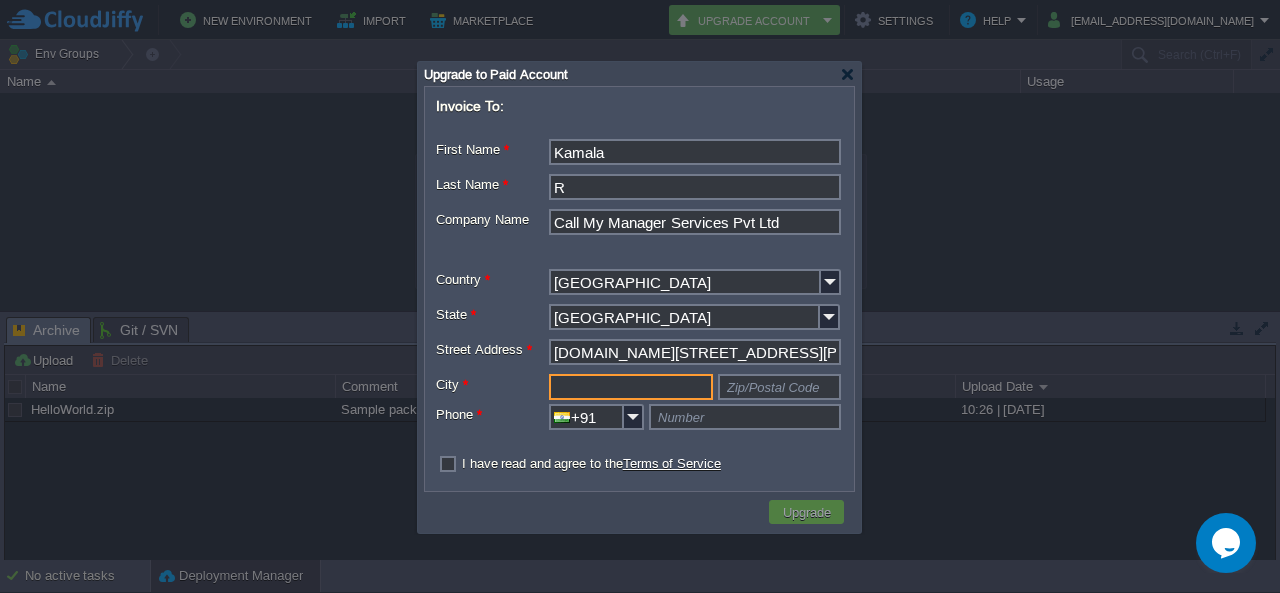 click at bounding box center (631, 387) 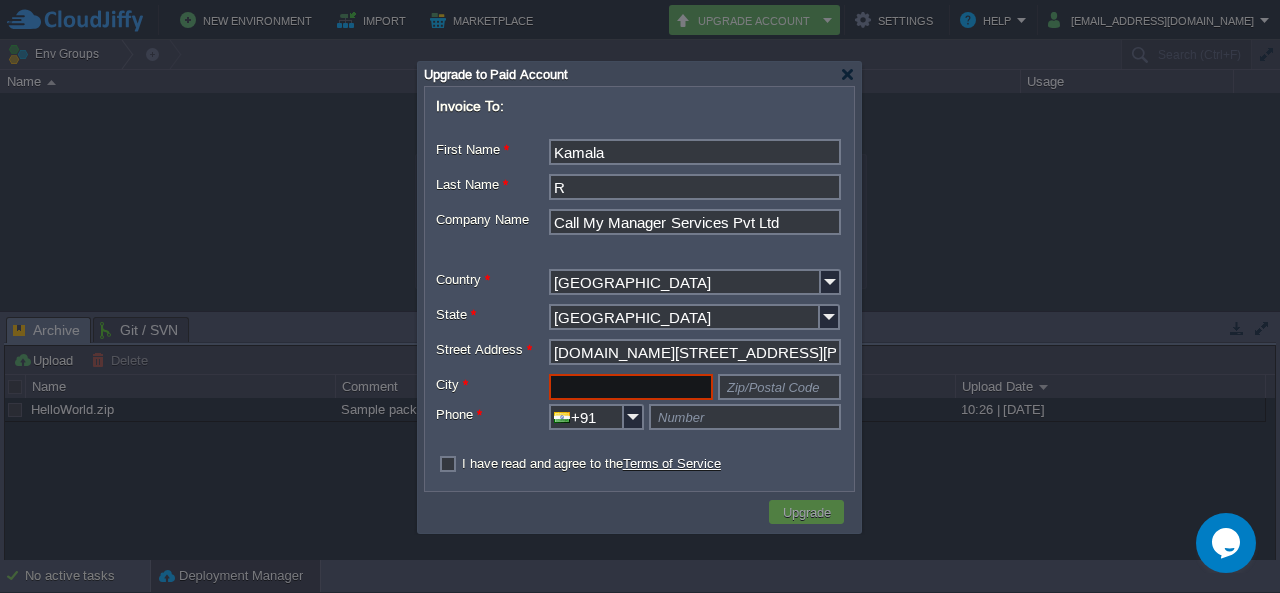 paste on "Bengaluru" 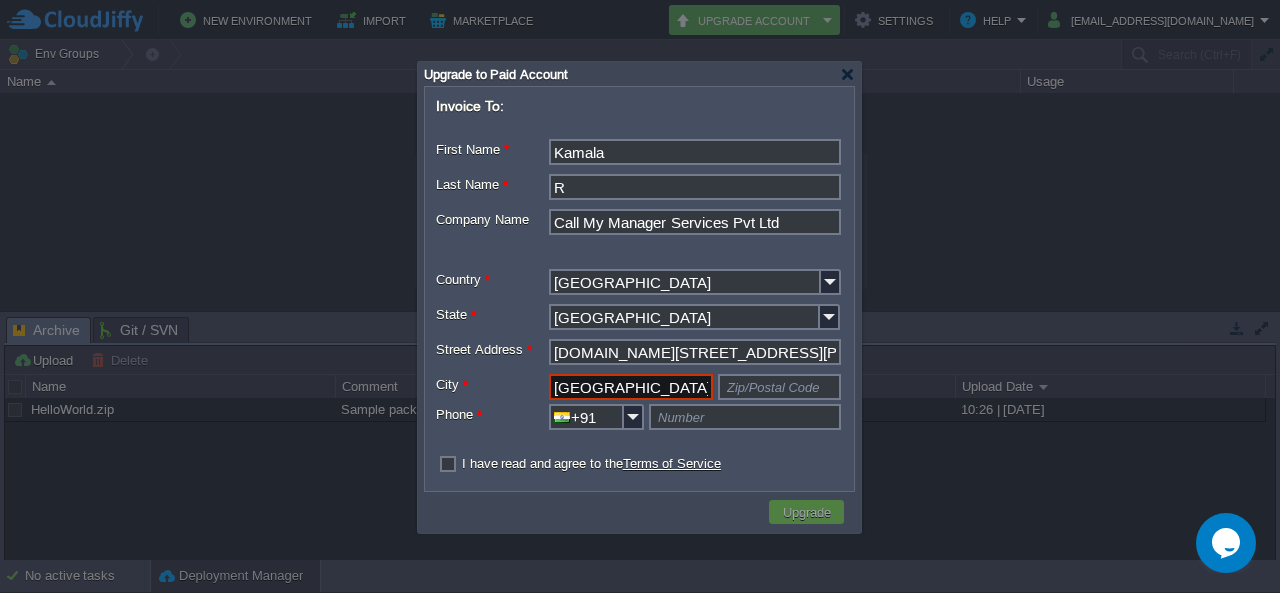 type 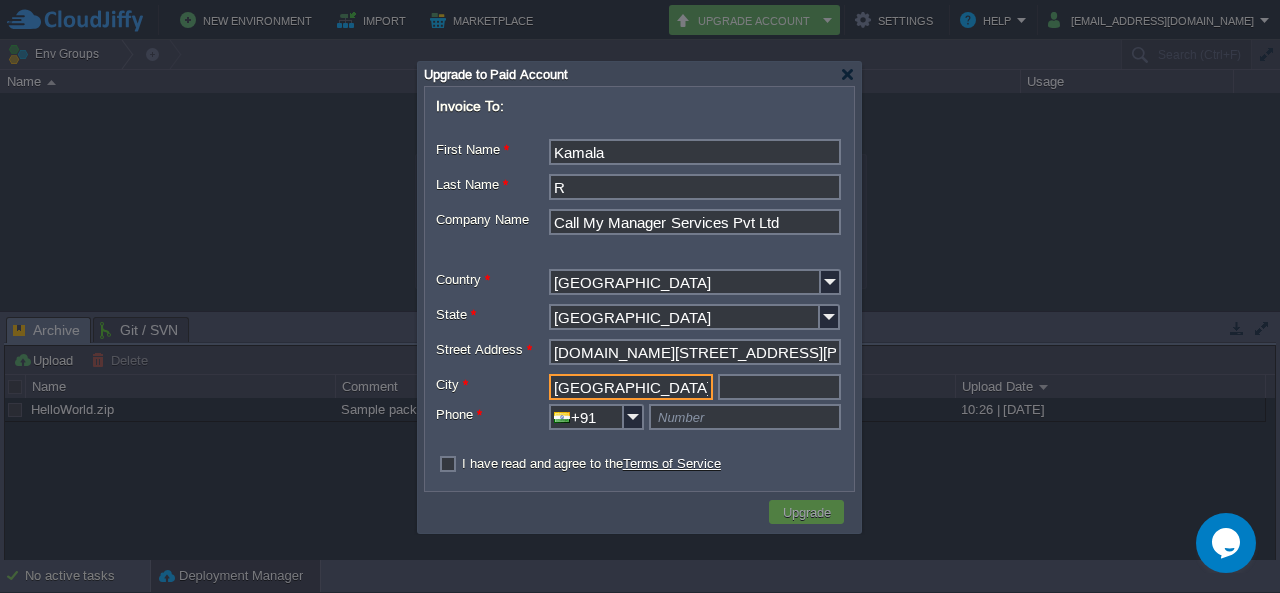 type on "Bengaluru" 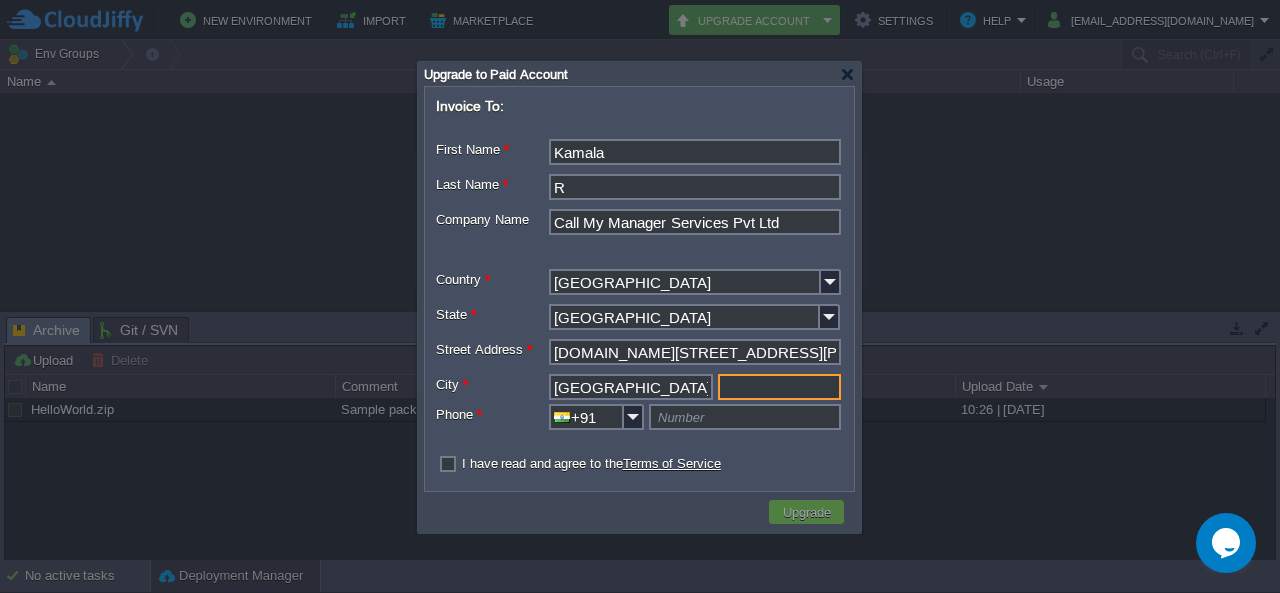 paste on "560099" 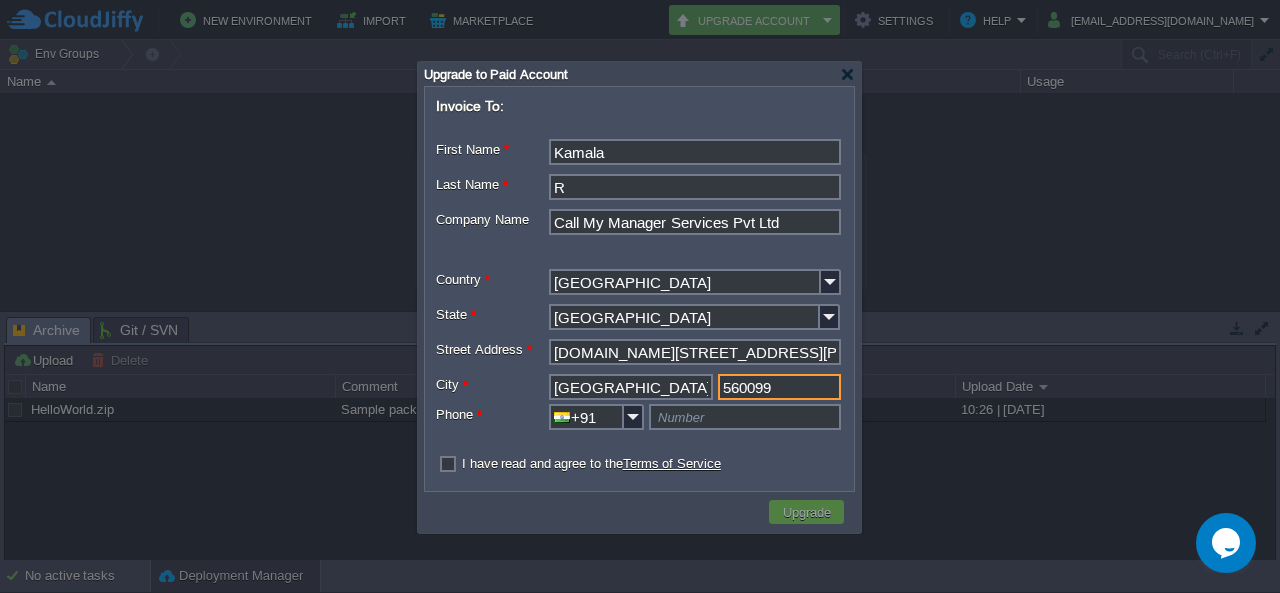 type on "560099" 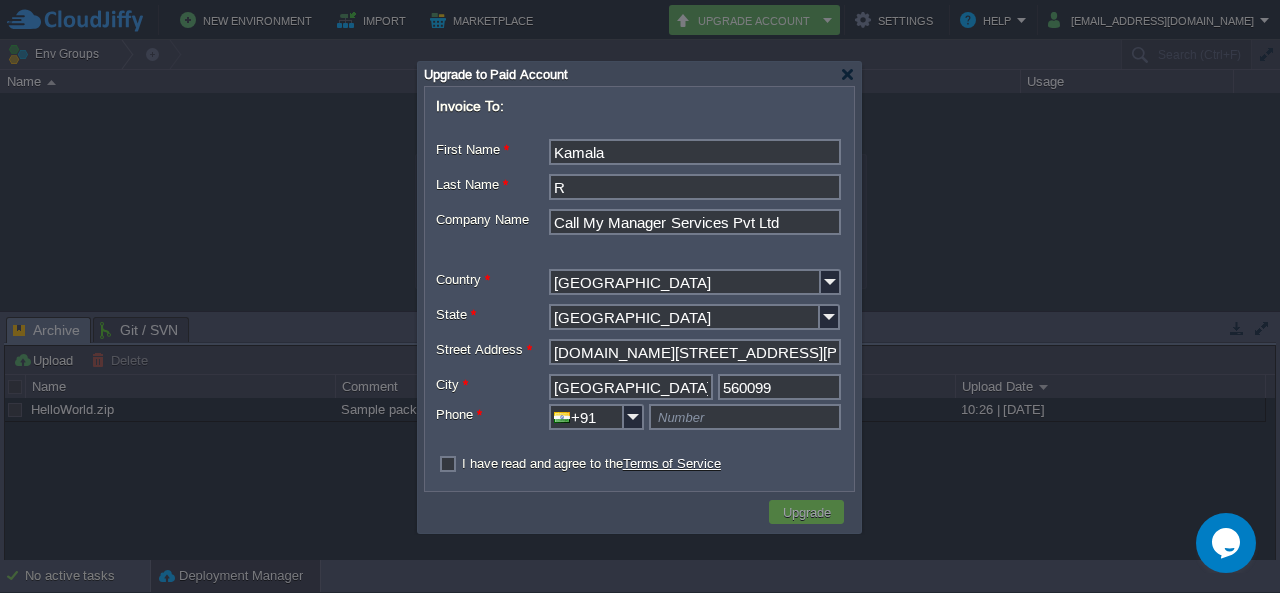 click on "I have read and agree to the  Terms of Service" at bounding box center [591, 463] 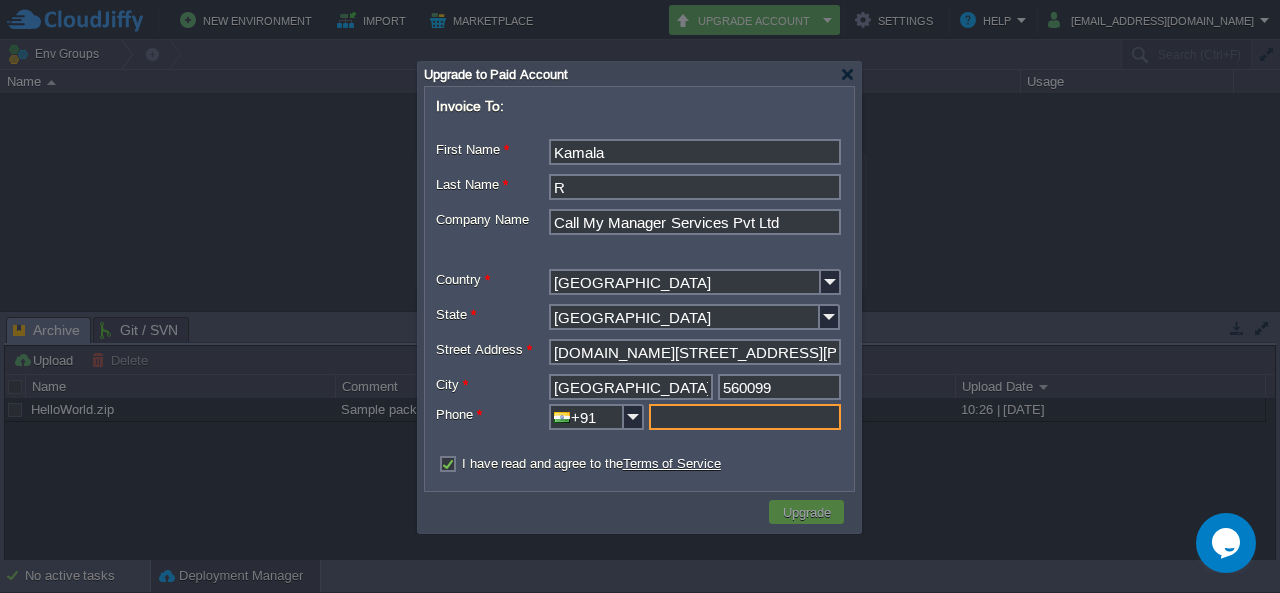 click at bounding box center (745, 417) 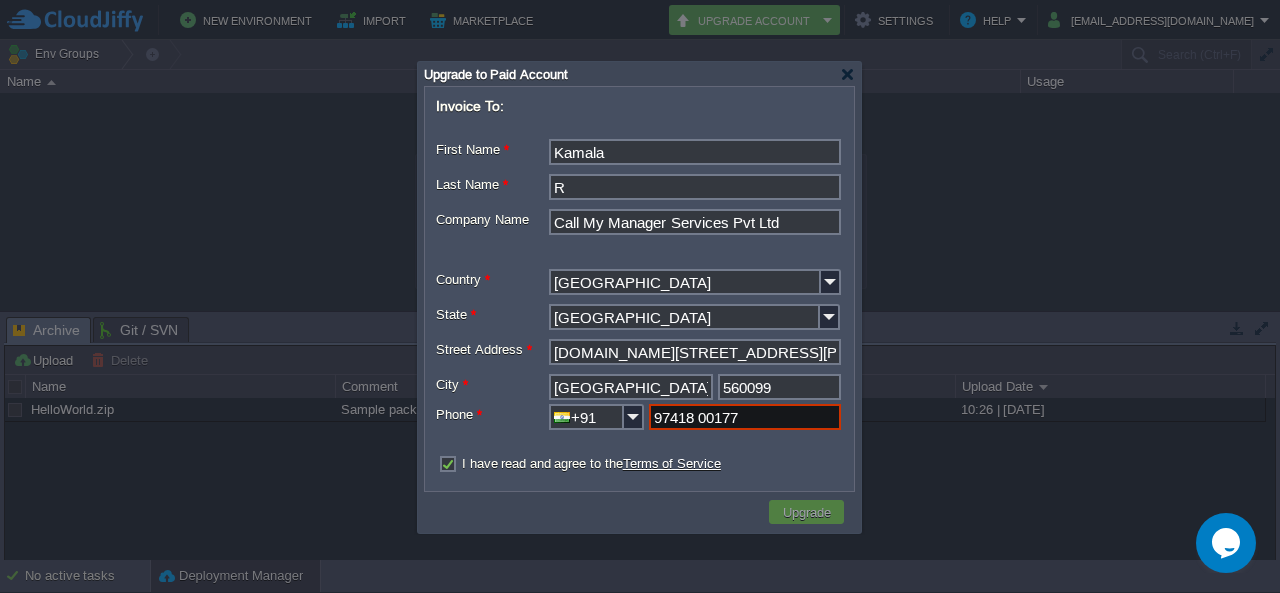 click on "I have read and agree to the  Terms of Service" at bounding box center (639, 463) 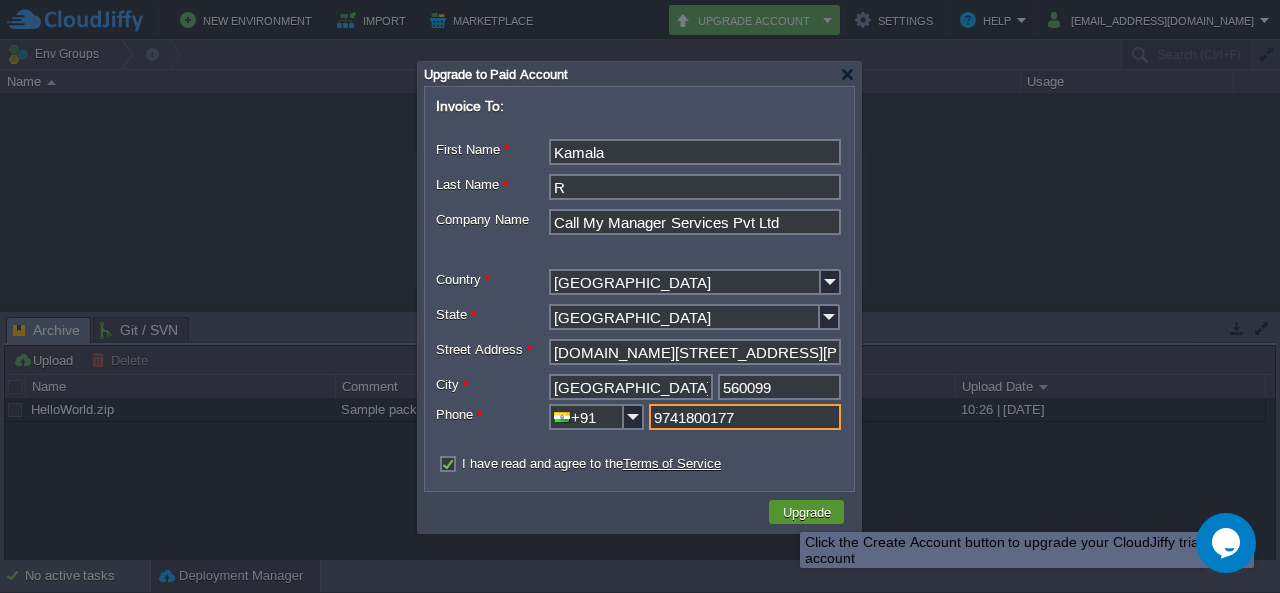 type on "9741800177" 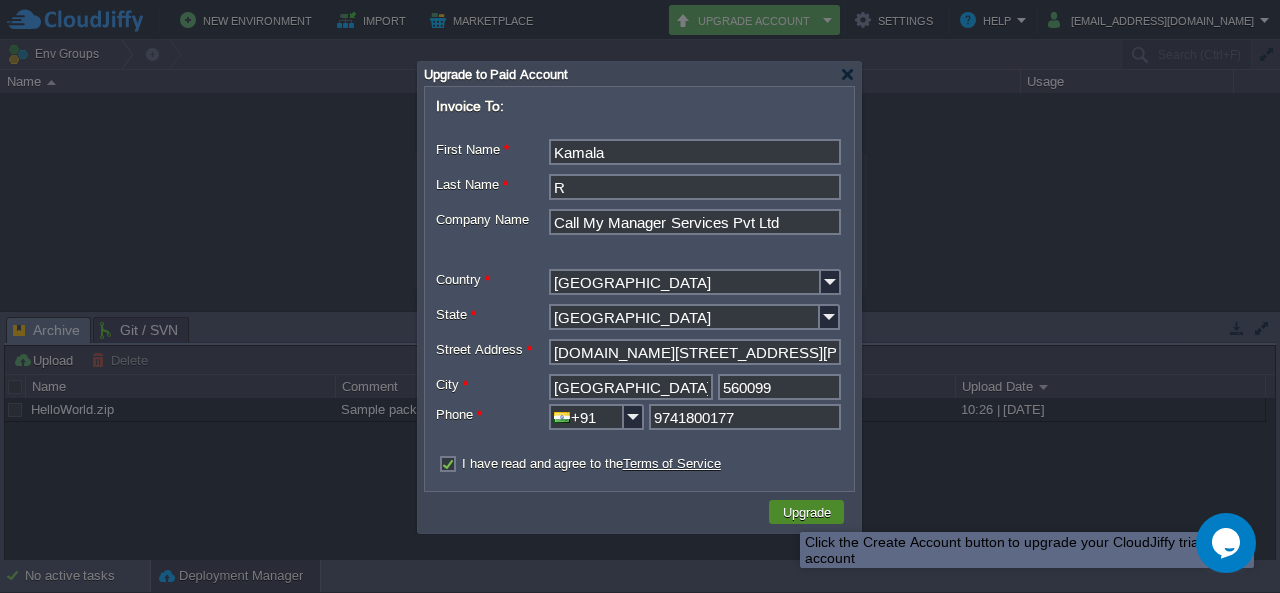 click on "Upgrade" at bounding box center (807, 512) 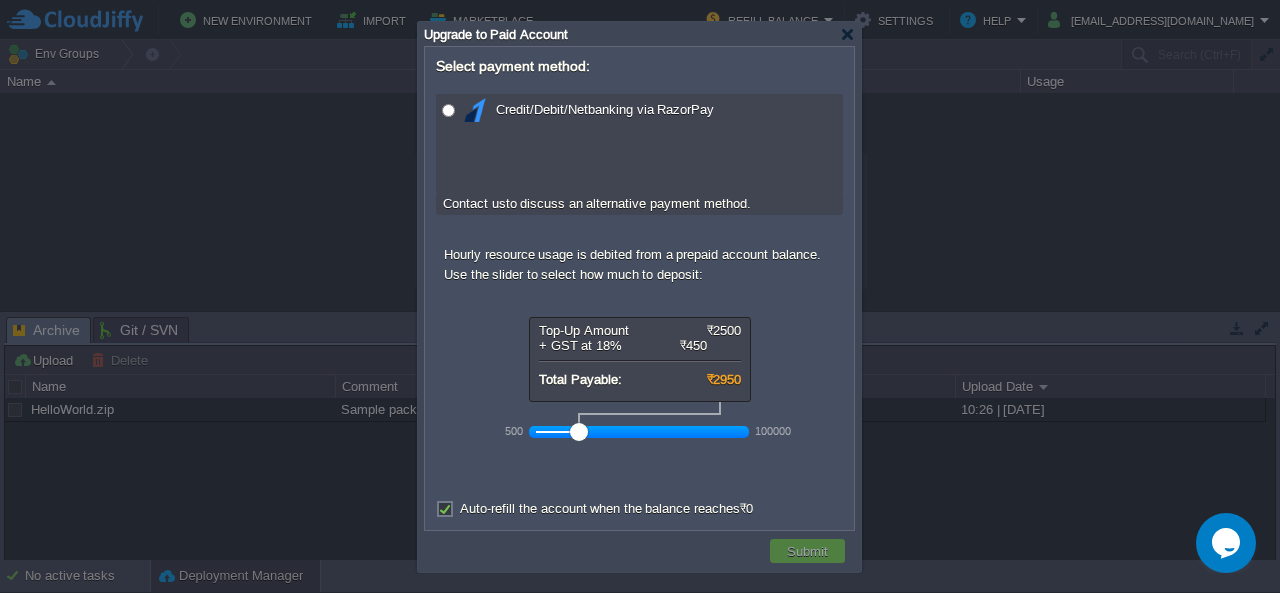 click on "500     100000" at bounding box center (639, 431) 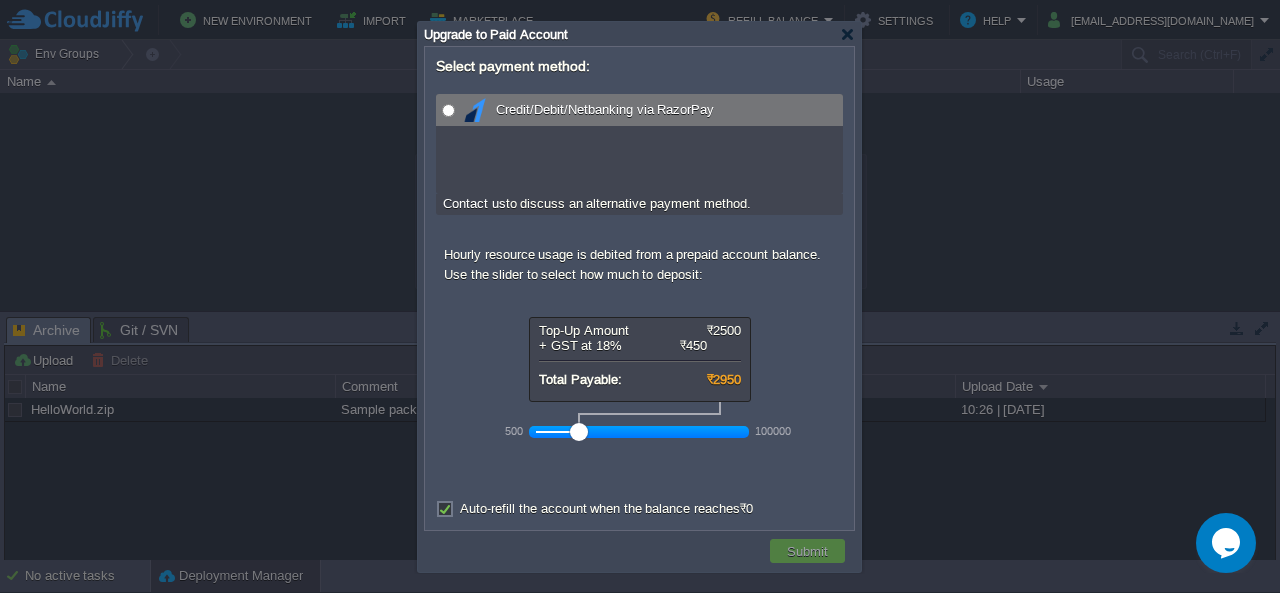 radio on "true" 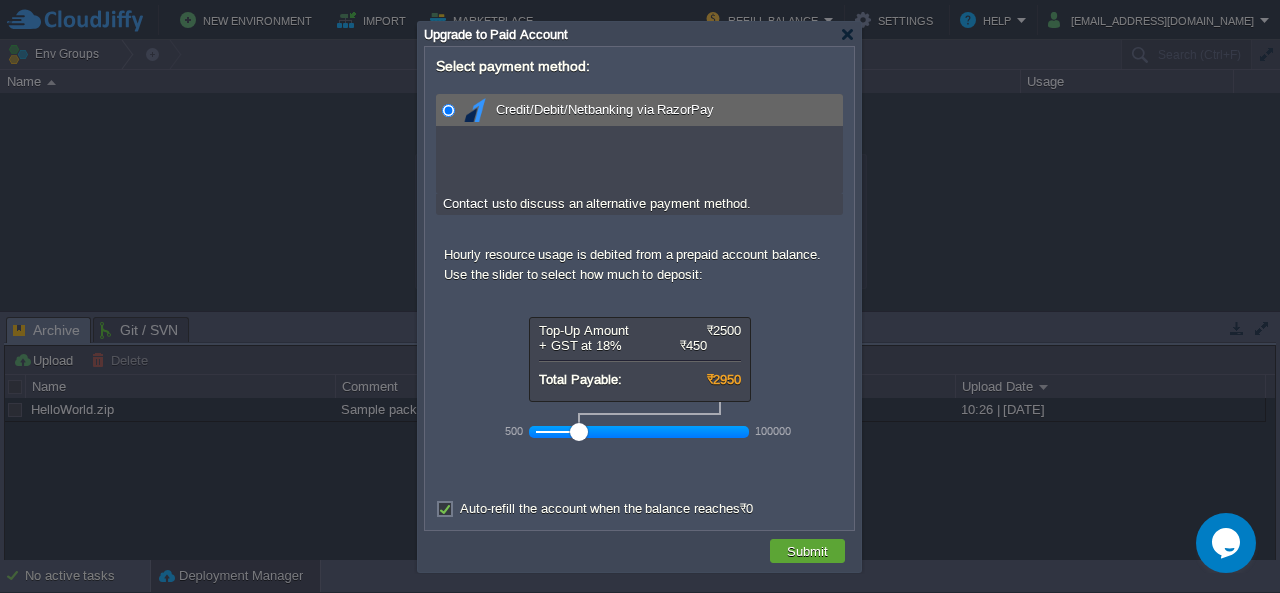 click at bounding box center (448, 110) 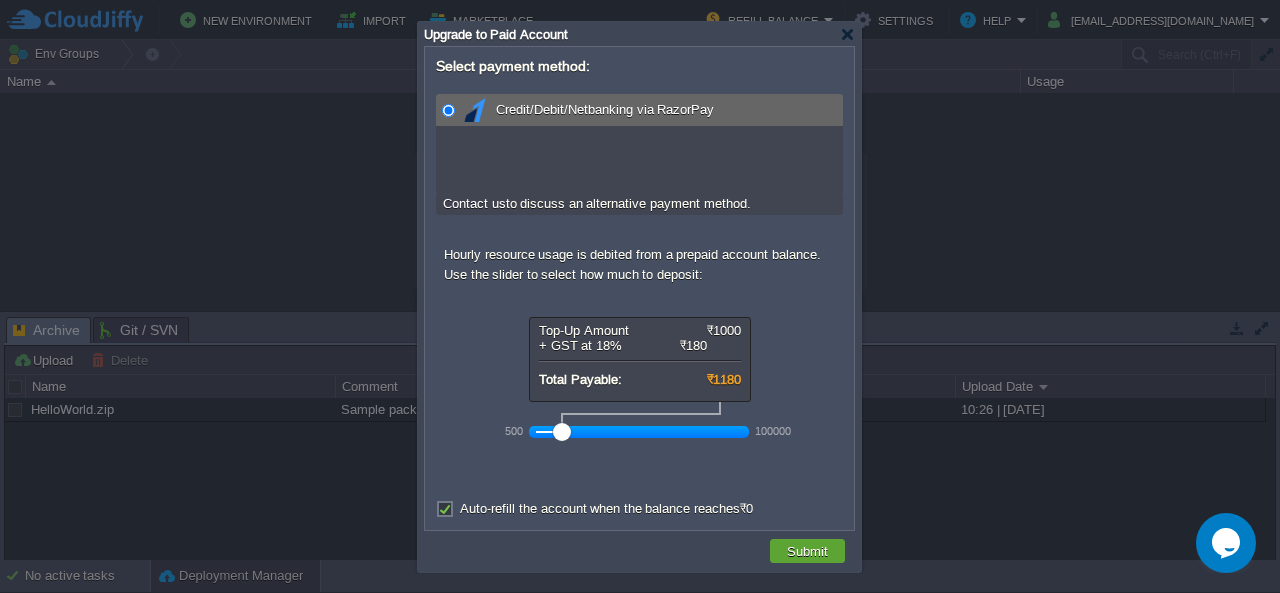 drag, startPoint x: 581, startPoint y: 427, endPoint x: 555, endPoint y: 438, distance: 28.231188 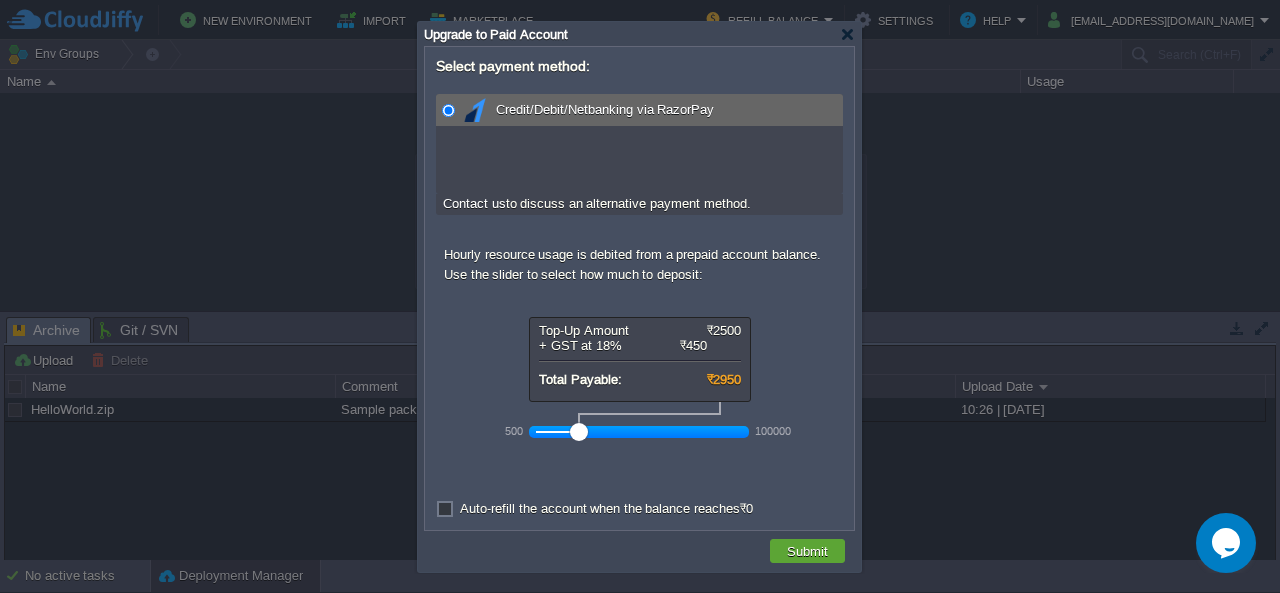 drag, startPoint x: 554, startPoint y: 439, endPoint x: 554, endPoint y: 453, distance: 14 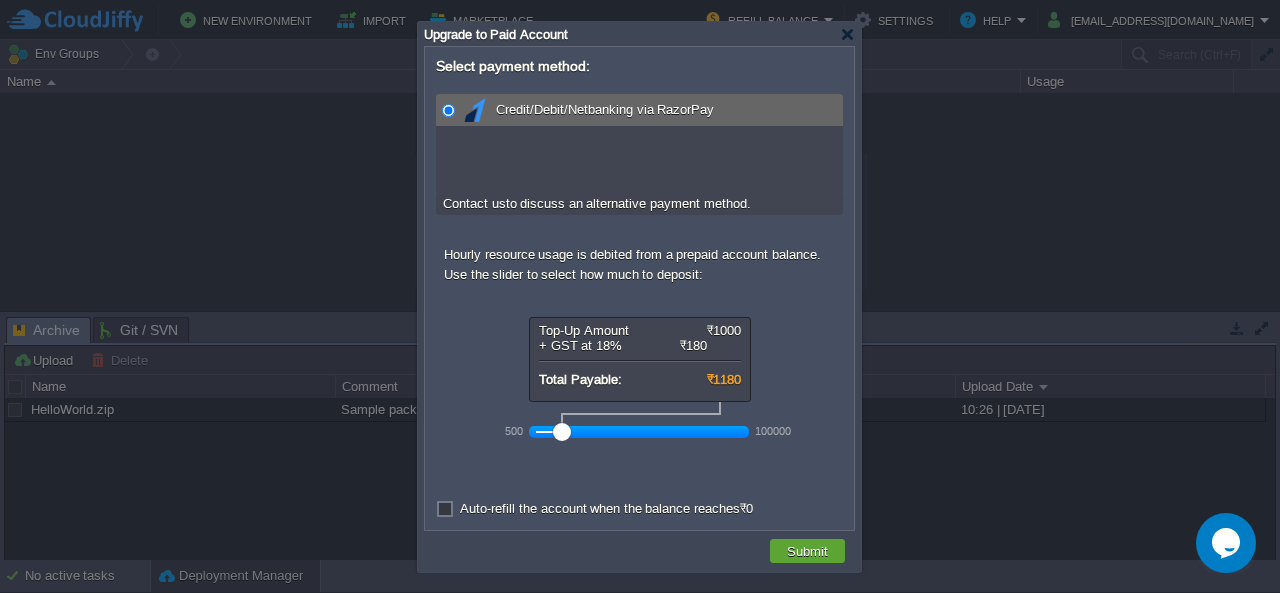 click on "Auto-refill the account when the balance reaches  ₹0" at bounding box center [606, 508] 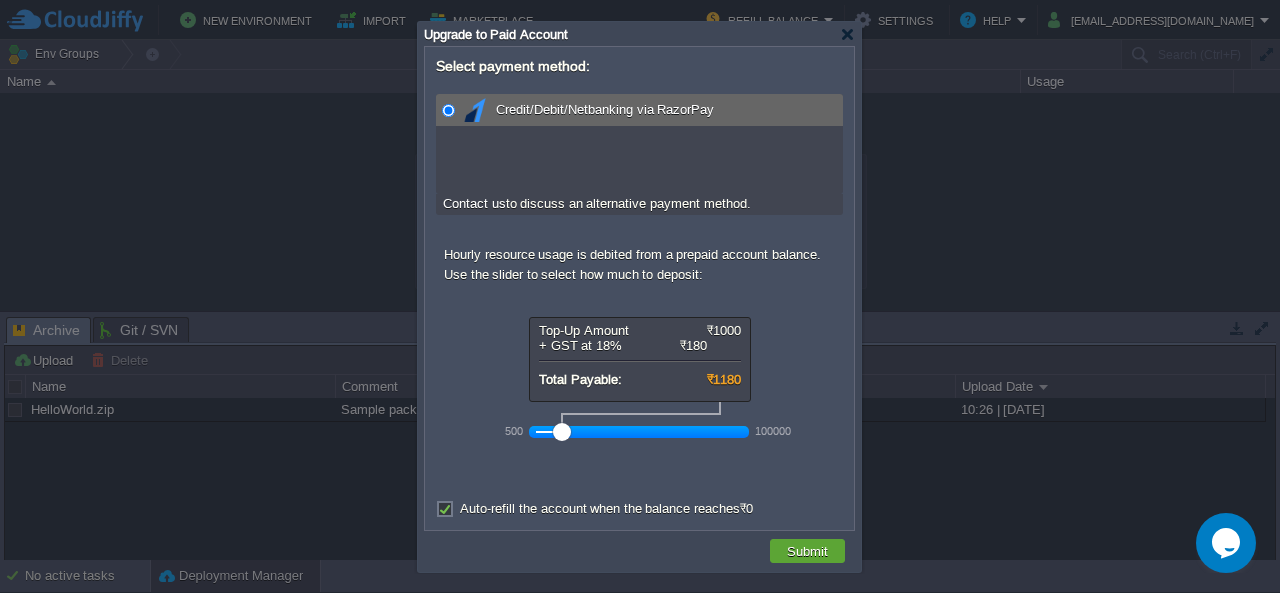 drag, startPoint x: 564, startPoint y: 442, endPoint x: 544, endPoint y: 442, distance: 20 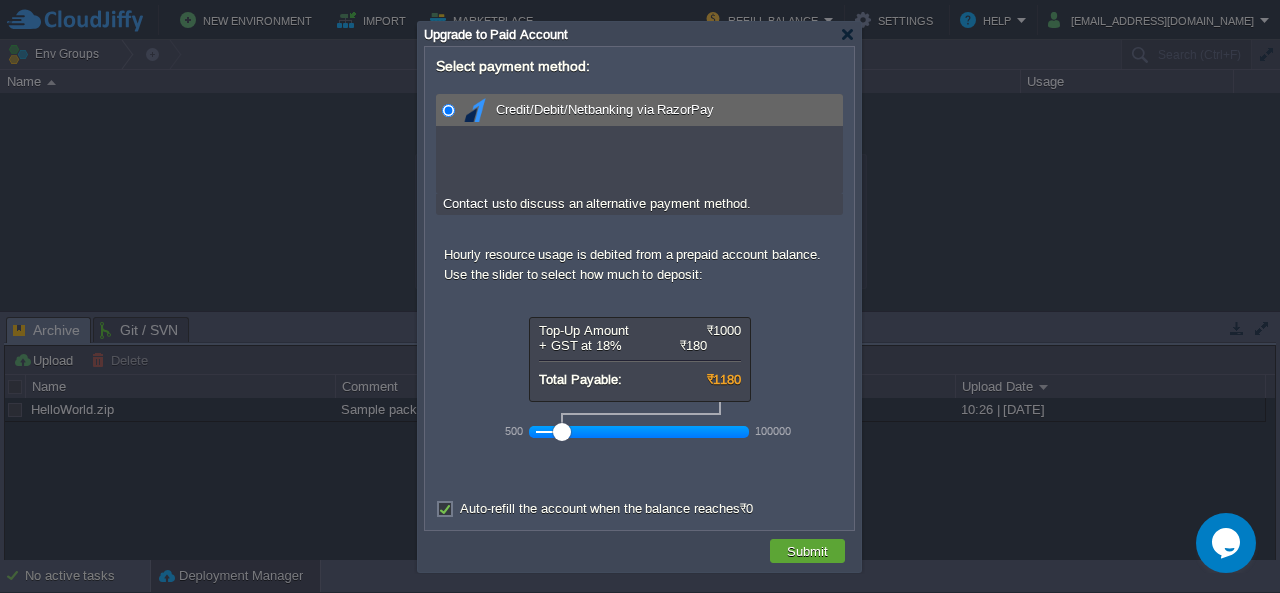 click at bounding box center (562, 432) 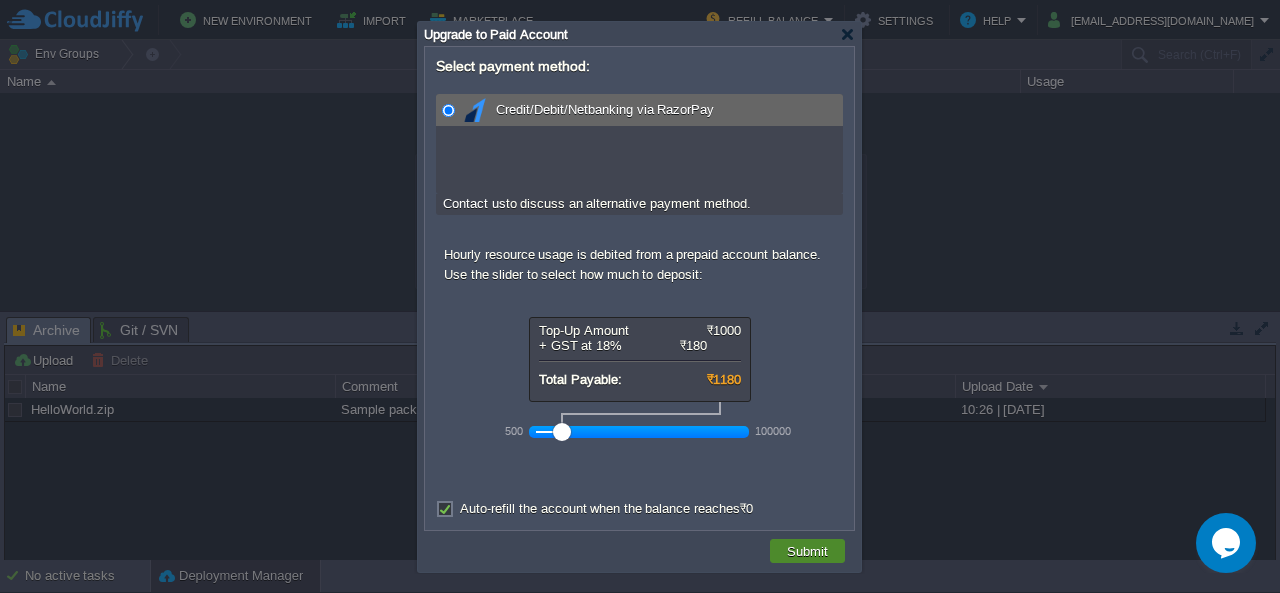 drag, startPoint x: 800, startPoint y: 551, endPoint x: 712, endPoint y: 537, distance: 89.106674 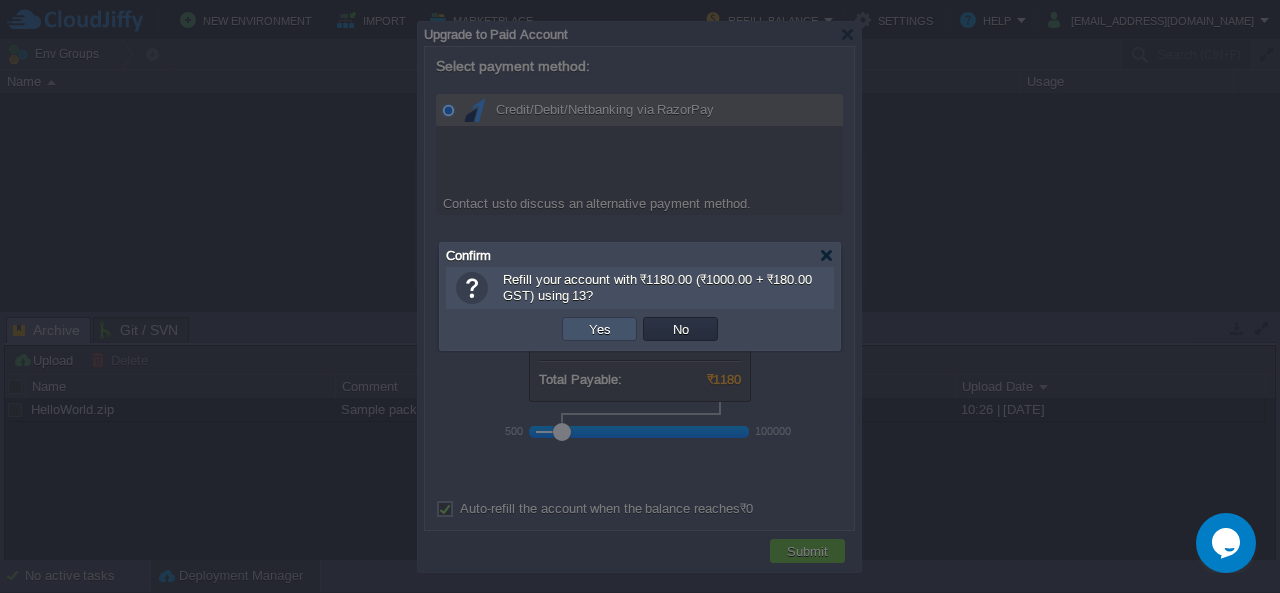 click on "Yes" at bounding box center (600, 329) 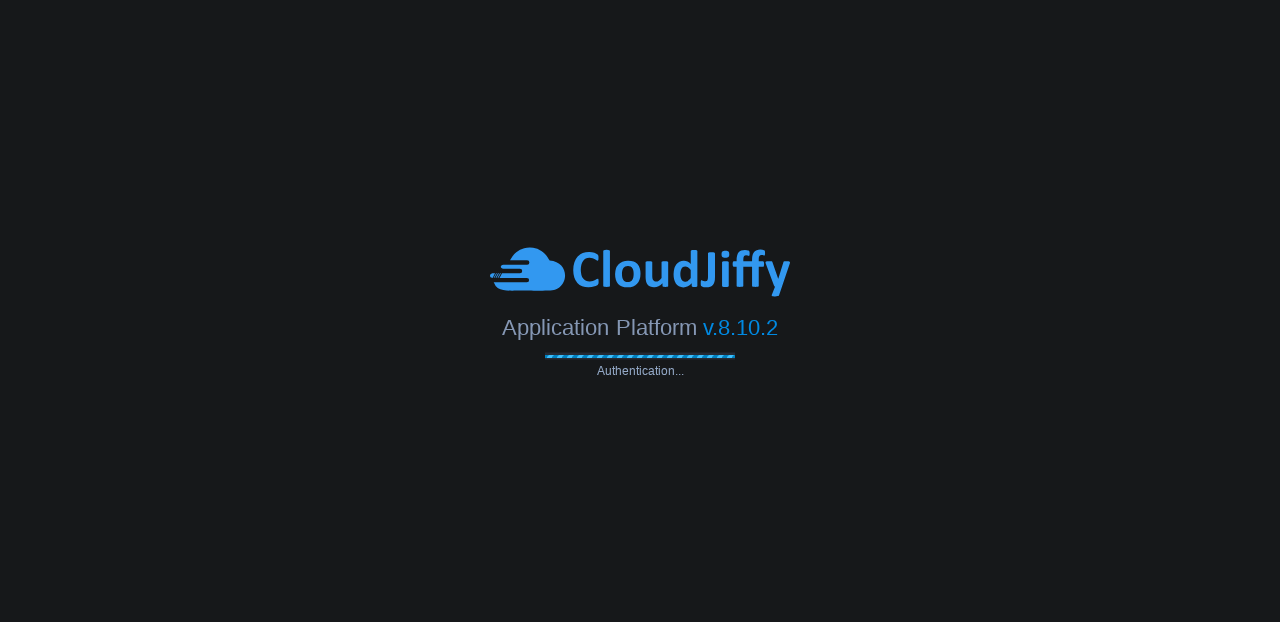 scroll, scrollTop: 0, scrollLeft: 0, axis: both 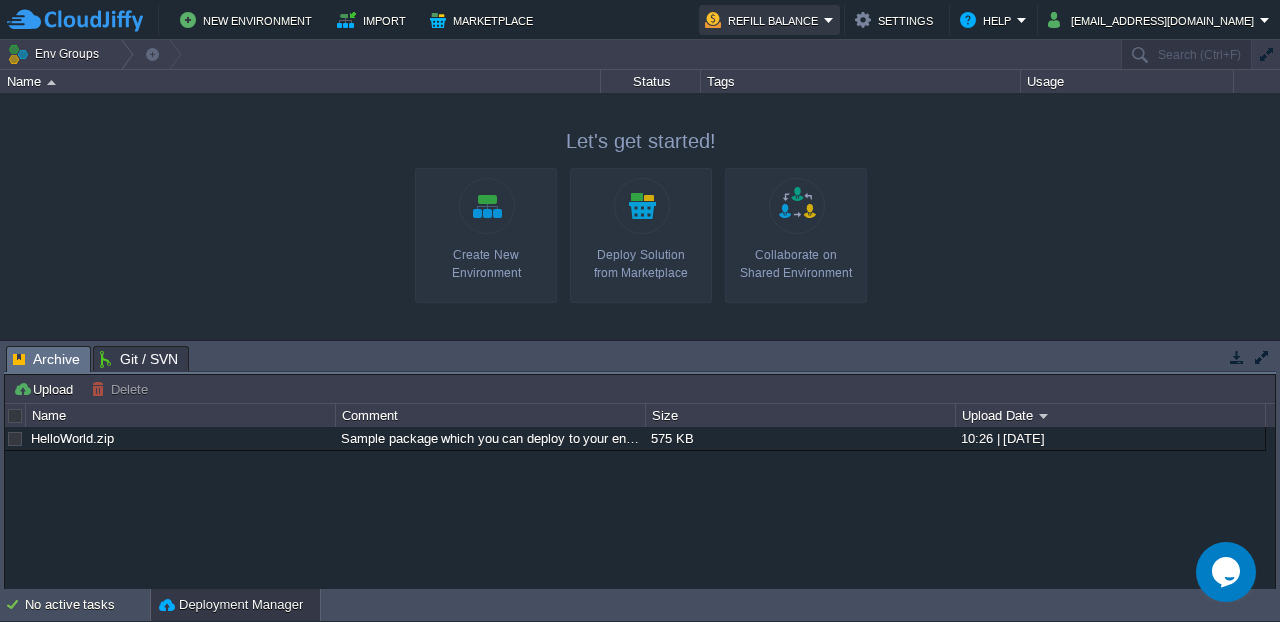 click on "Refill Balance" at bounding box center (764, 20) 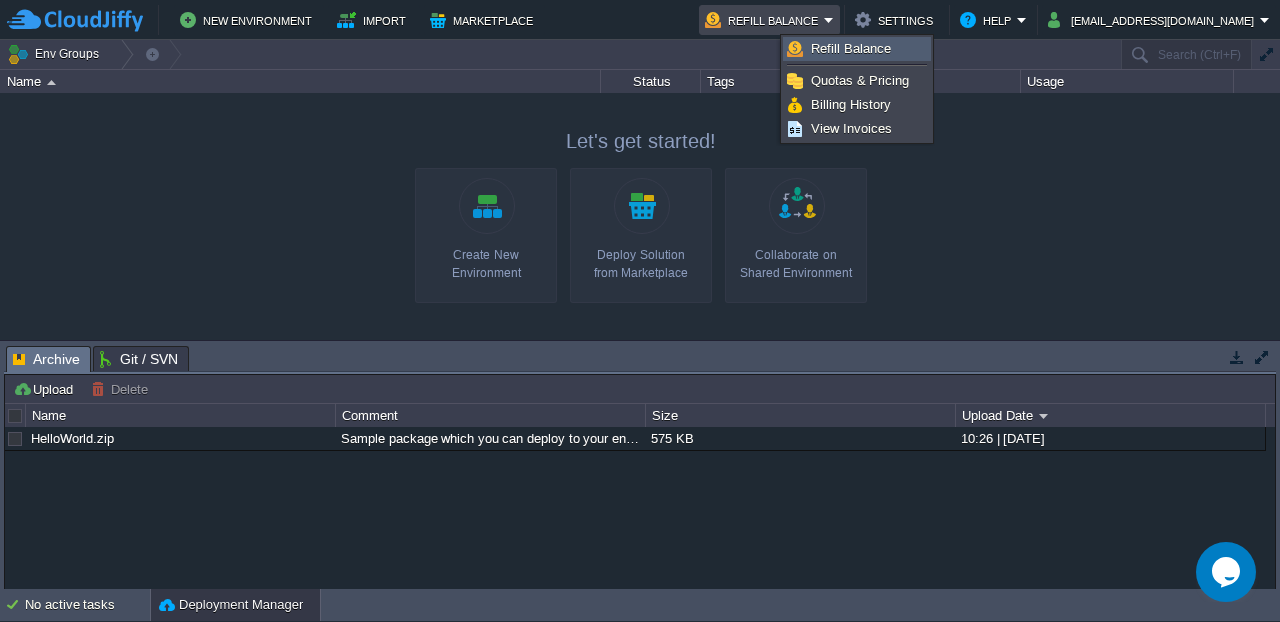 click on "Refill Balance" at bounding box center [851, 48] 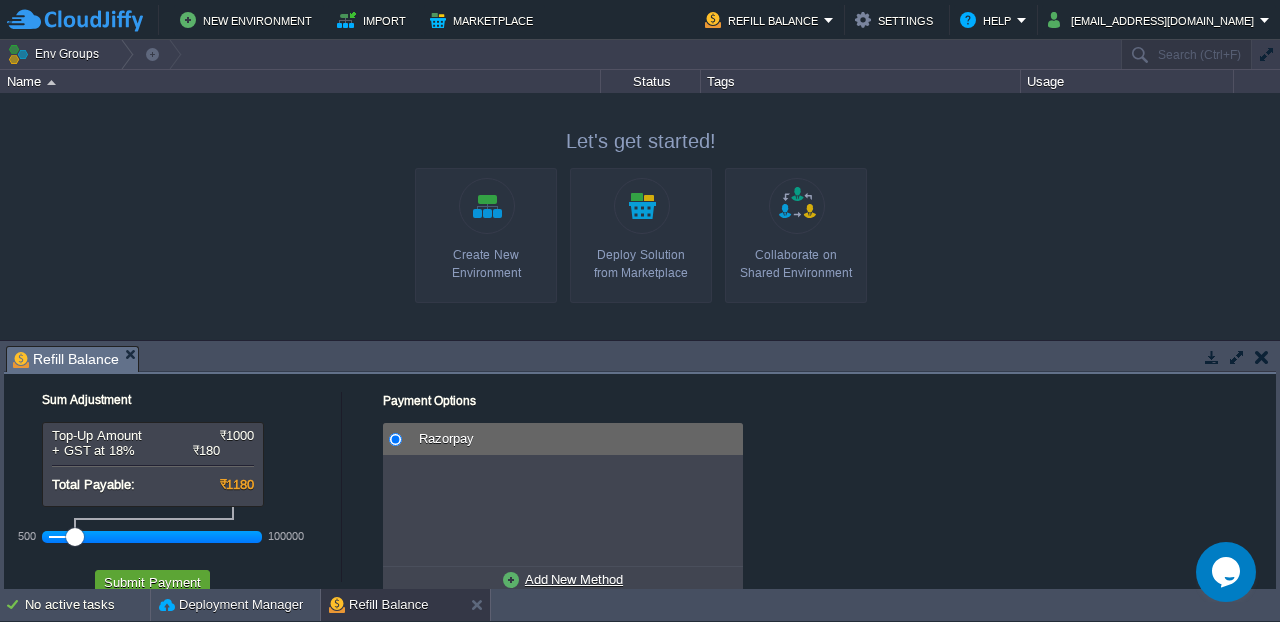 drag, startPoint x: 93, startPoint y: 534, endPoint x: 62, endPoint y: 539, distance: 31.400637 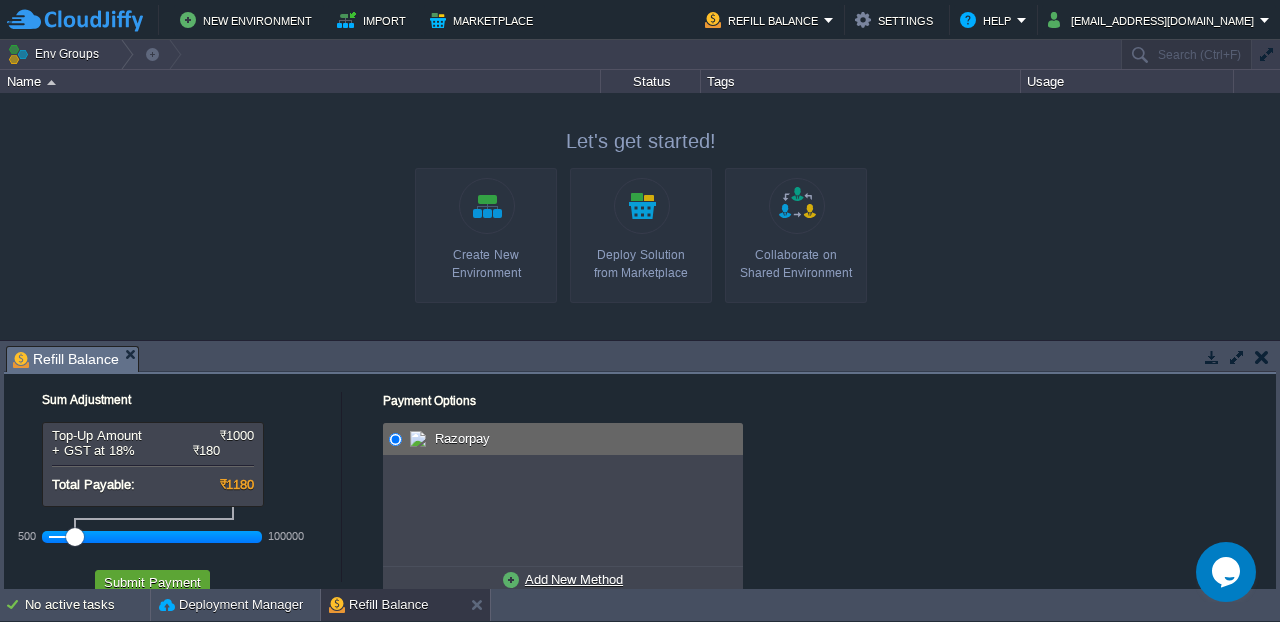 click at bounding box center [152, 537] 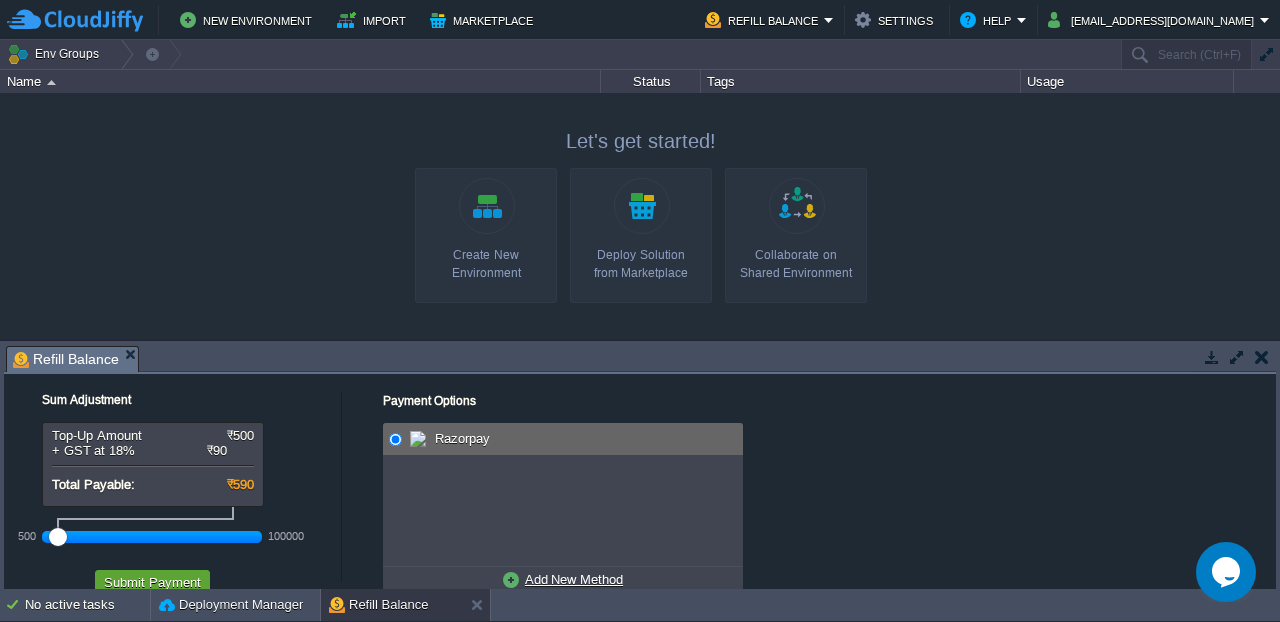 scroll, scrollTop: 46, scrollLeft: 0, axis: vertical 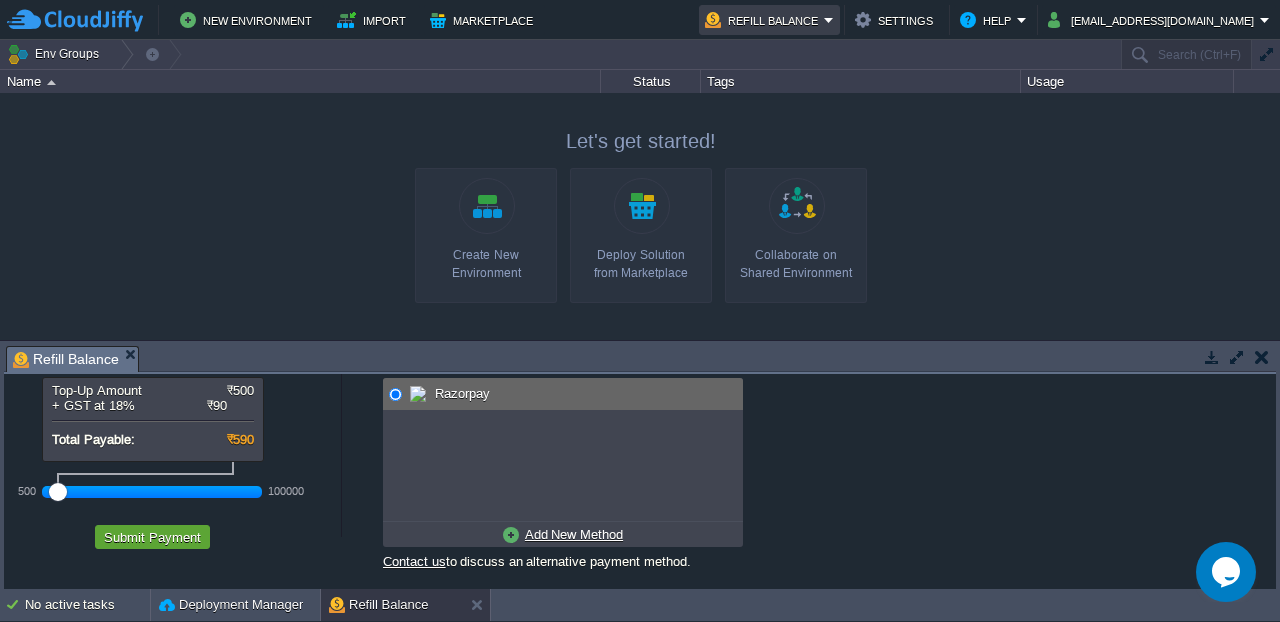 click on "Refill Balance" at bounding box center [764, 20] 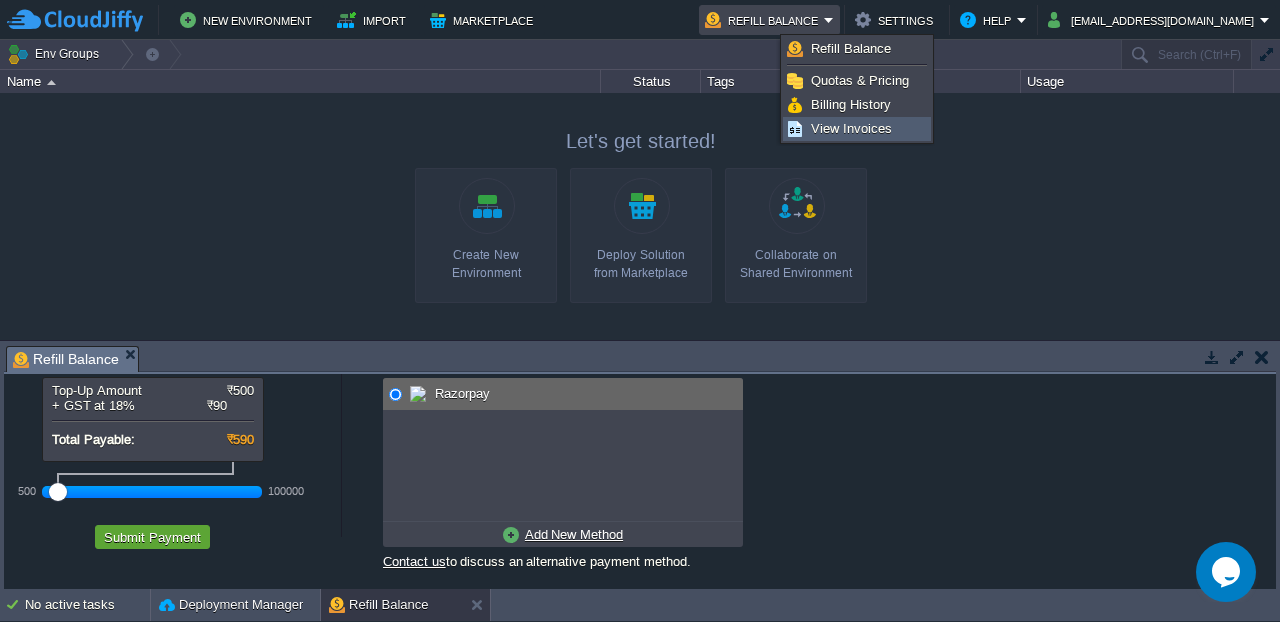 click on "View Invoices" at bounding box center (851, 128) 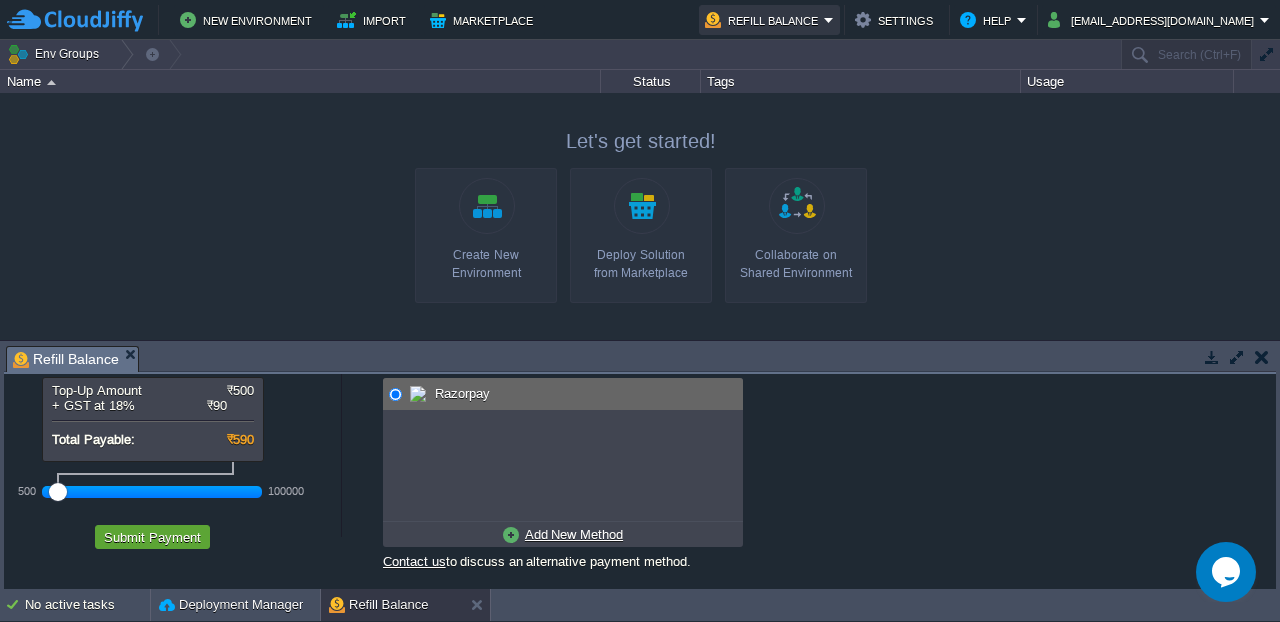 click on "Refill Balance" at bounding box center [764, 20] 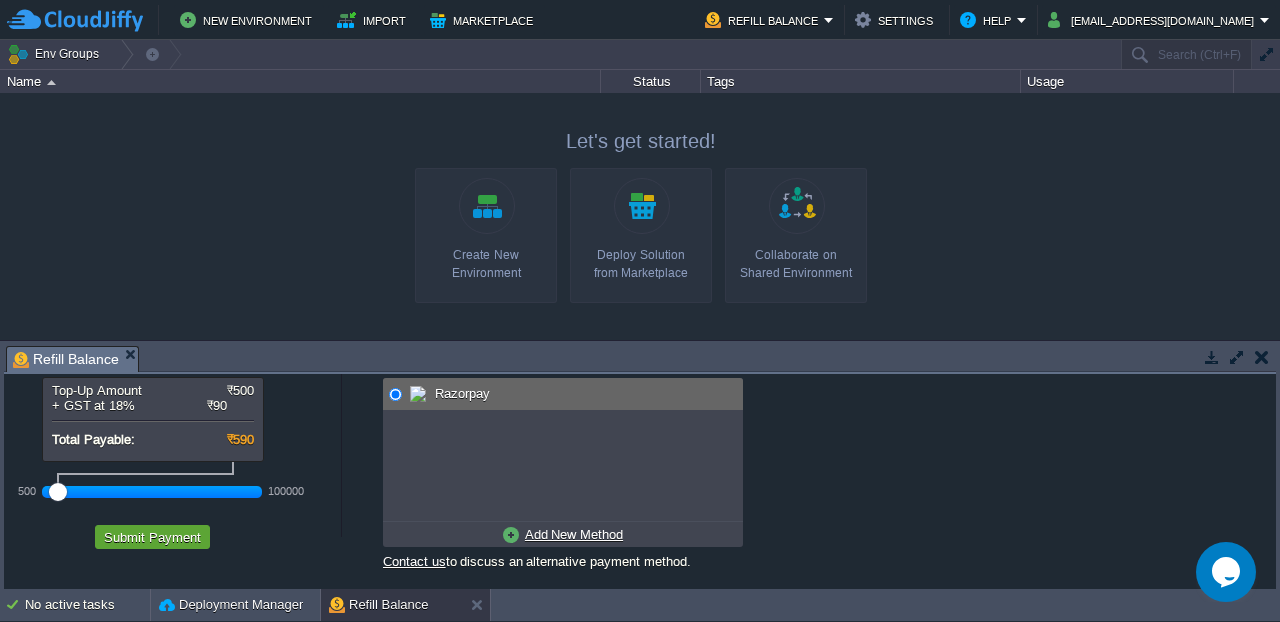 drag, startPoint x: 188, startPoint y: 306, endPoint x: 176, endPoint y: 313, distance: 13.892444 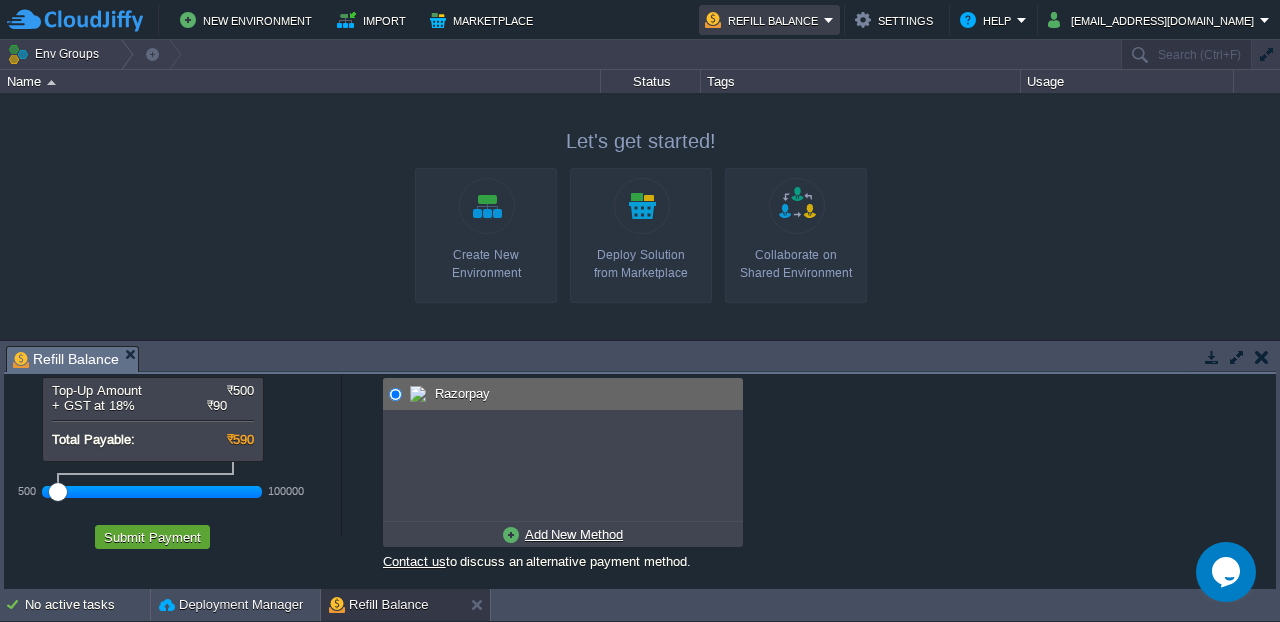 click on "Refill Balance" at bounding box center [769, 20] 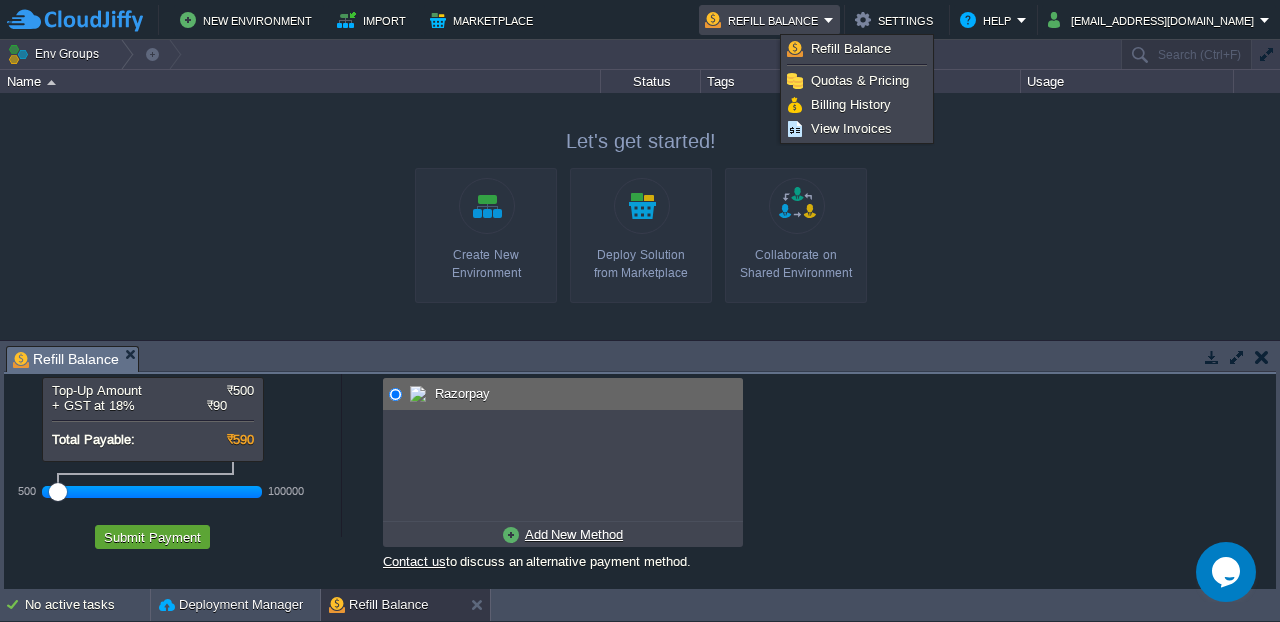 click at bounding box center [640, 216] 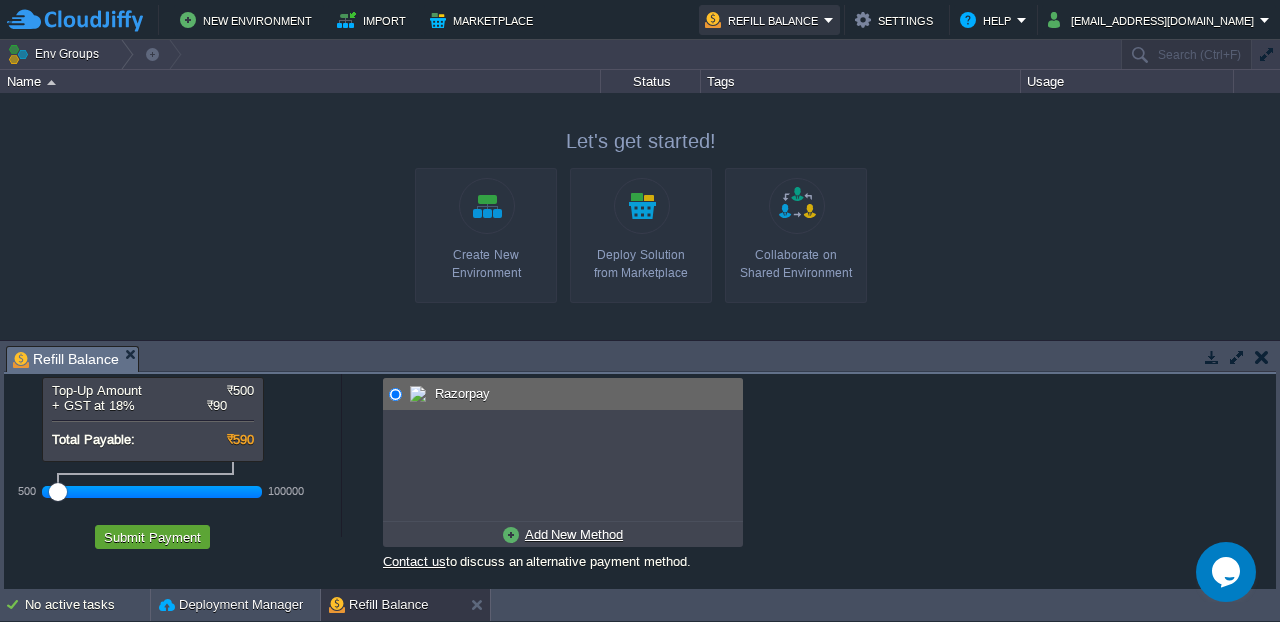 click on "Refill Balance" at bounding box center (764, 20) 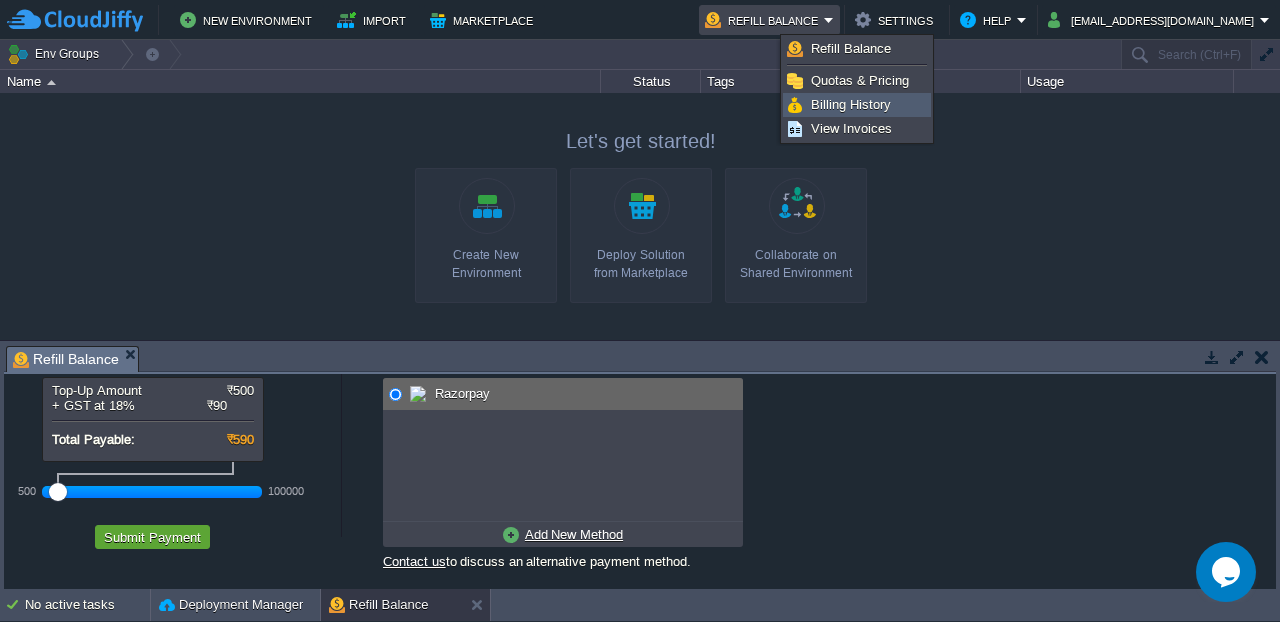 click on "Billing History" at bounding box center [851, 104] 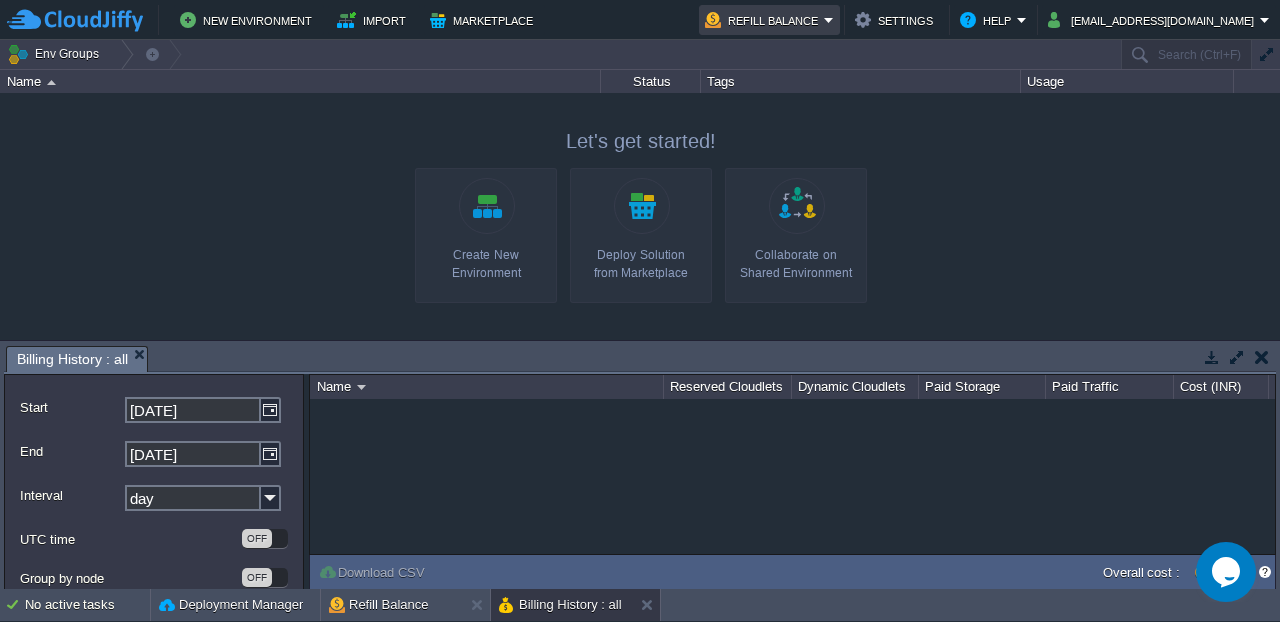 click on "Refill Balance" at bounding box center (764, 20) 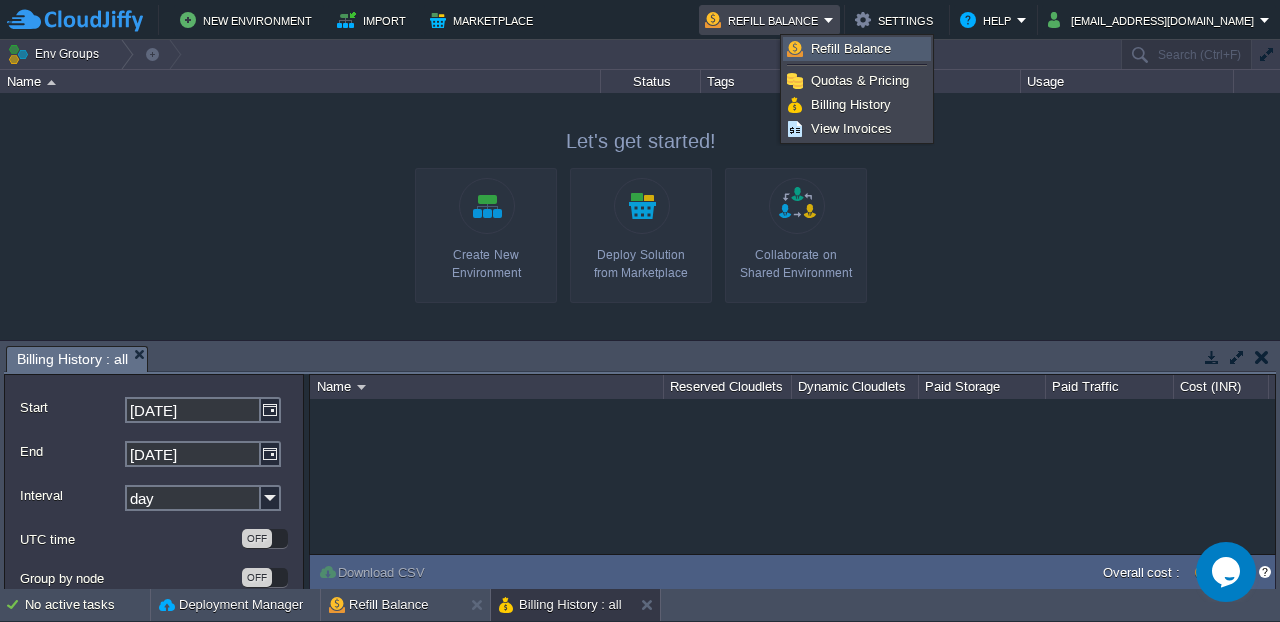 click on "Refill Balance" at bounding box center [851, 48] 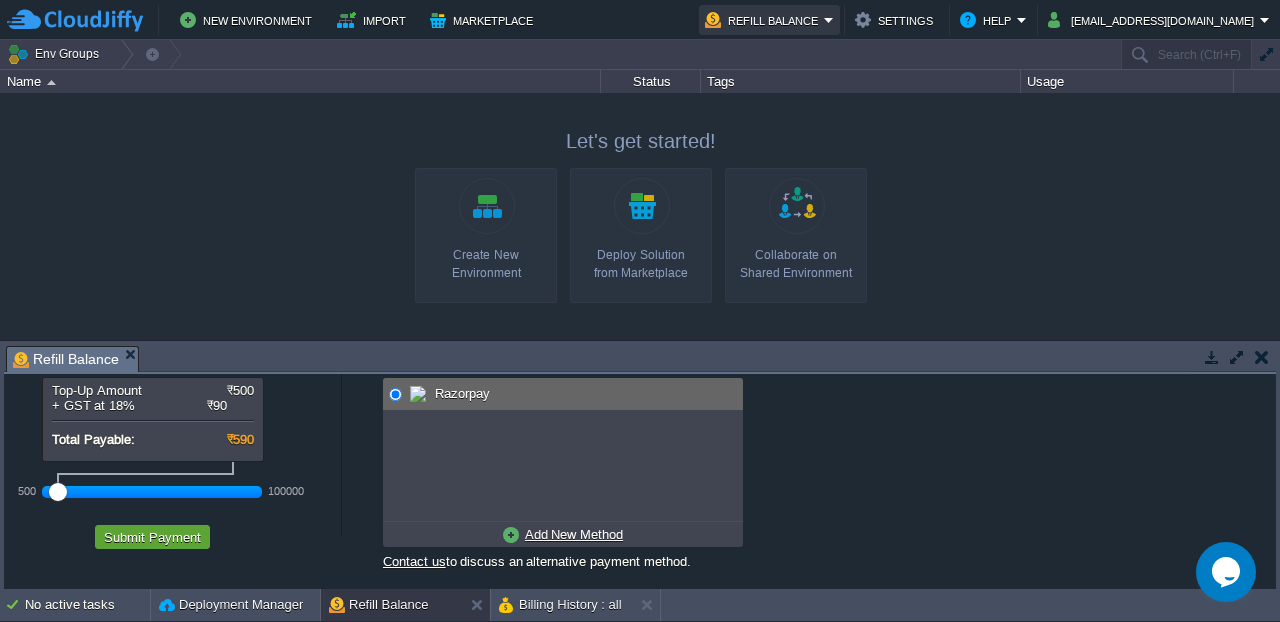 click on "Refill Balance" at bounding box center [764, 20] 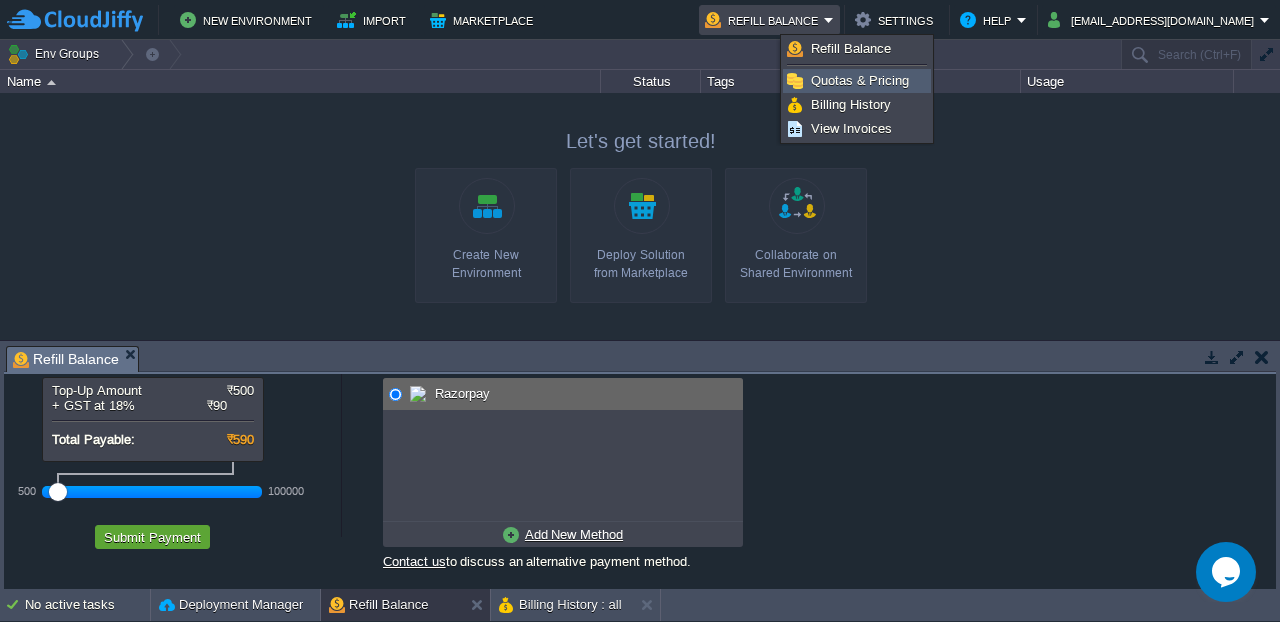 click on "Quotas & Pricing" at bounding box center [860, 80] 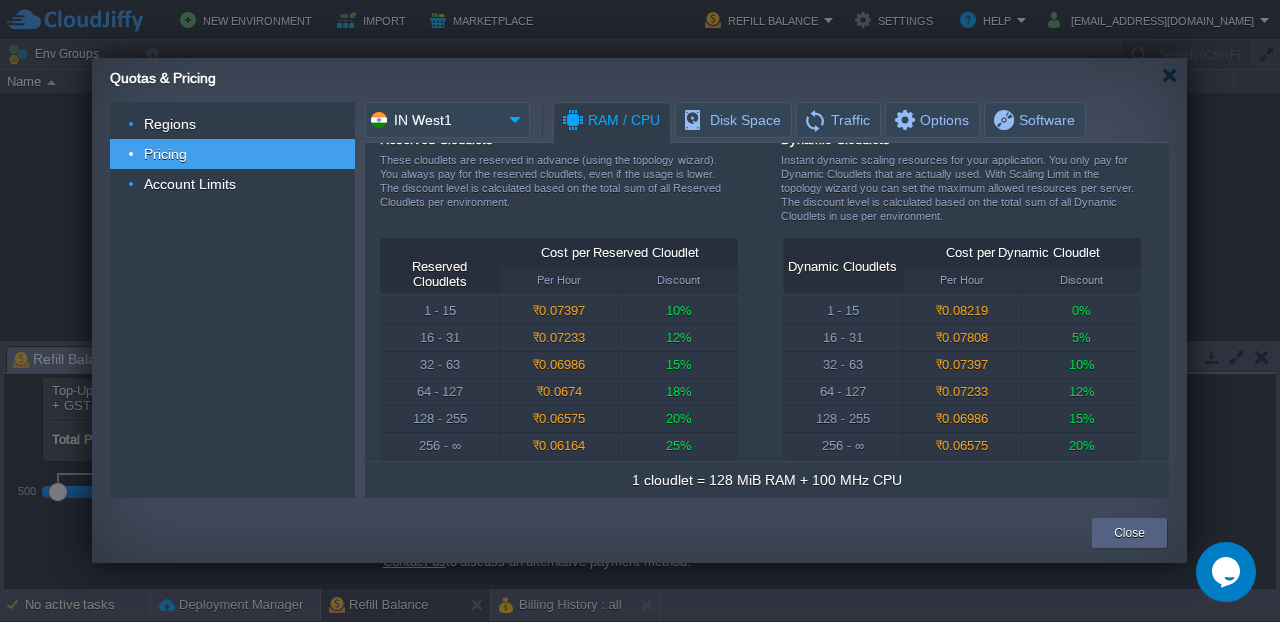 scroll, scrollTop: 36, scrollLeft: 0, axis: vertical 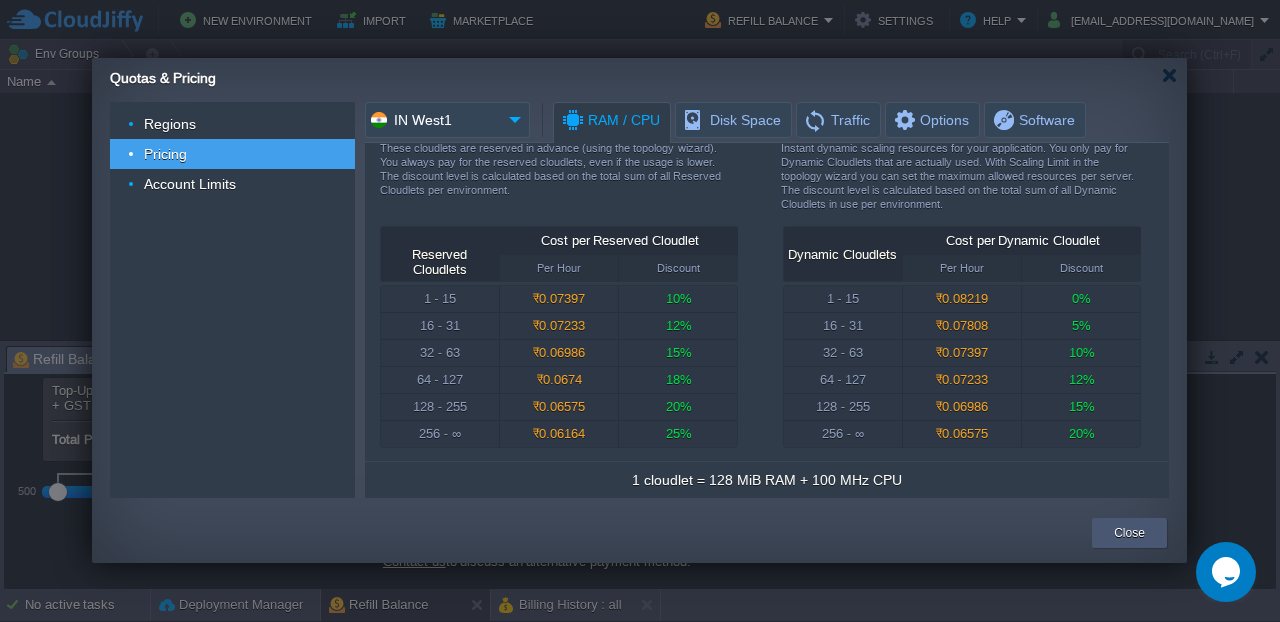 click on "Close" at bounding box center [1129, 533] 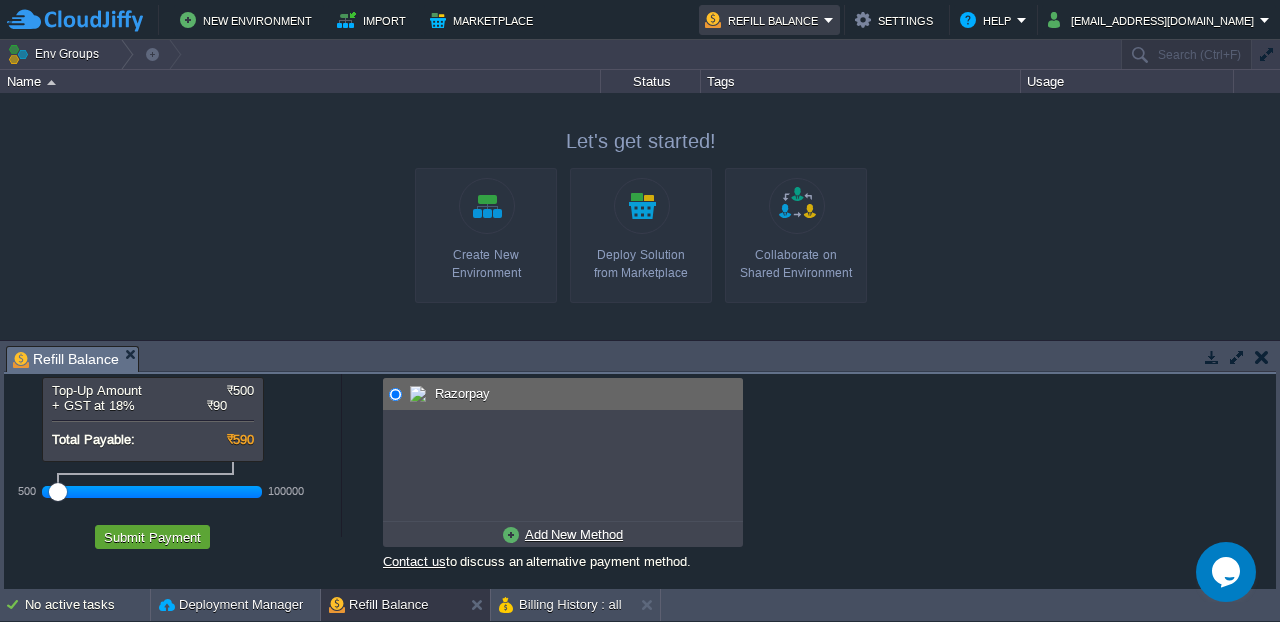 click on "Refill Balance" at bounding box center (764, 20) 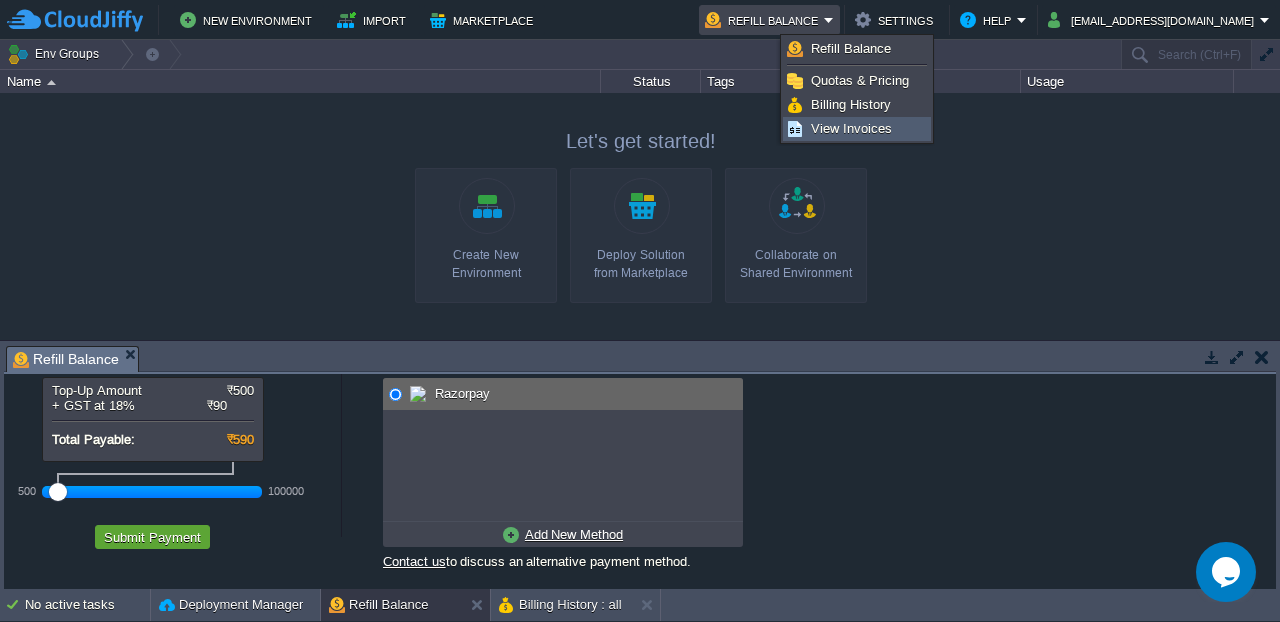 click on "View Invoices" at bounding box center (851, 128) 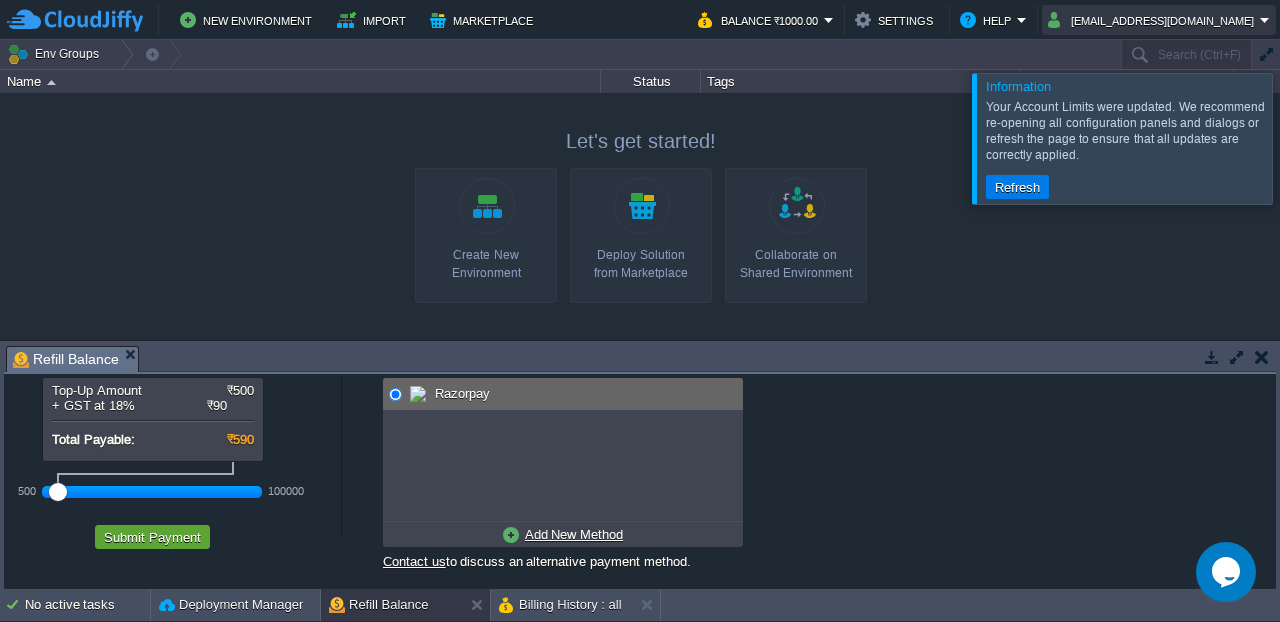 click on "[EMAIL_ADDRESS][DOMAIN_NAME]" at bounding box center [1154, 20] 